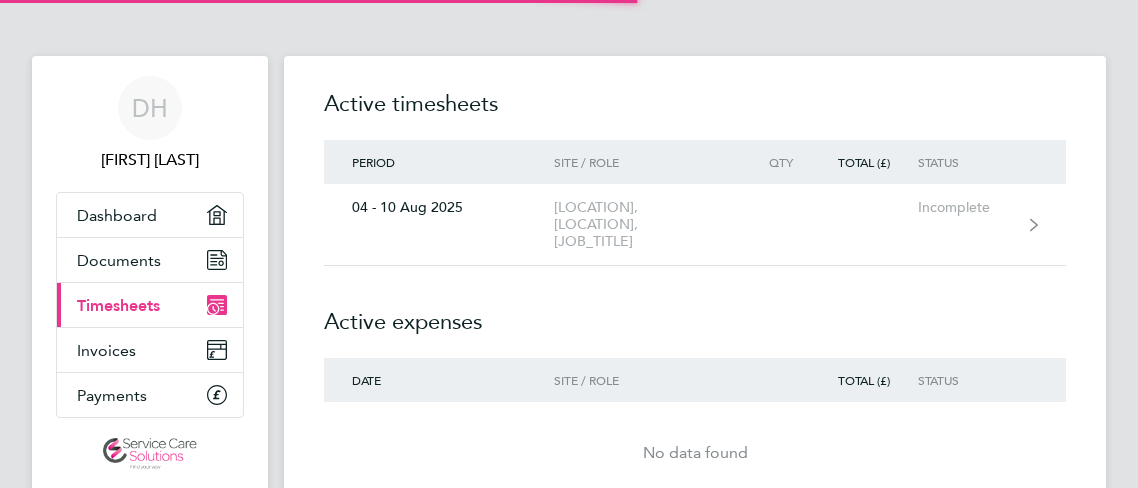 scroll, scrollTop: 0, scrollLeft: 0, axis: both 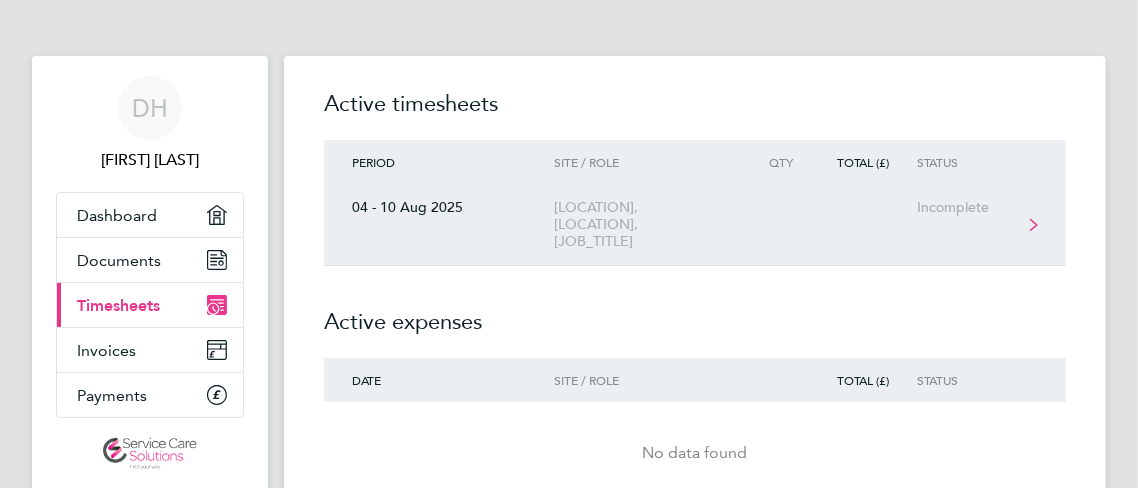 click on "04 - 10 Aug 2025  [LOCATION], [LOCATION], [JOB_TITLE]  Incomplete" 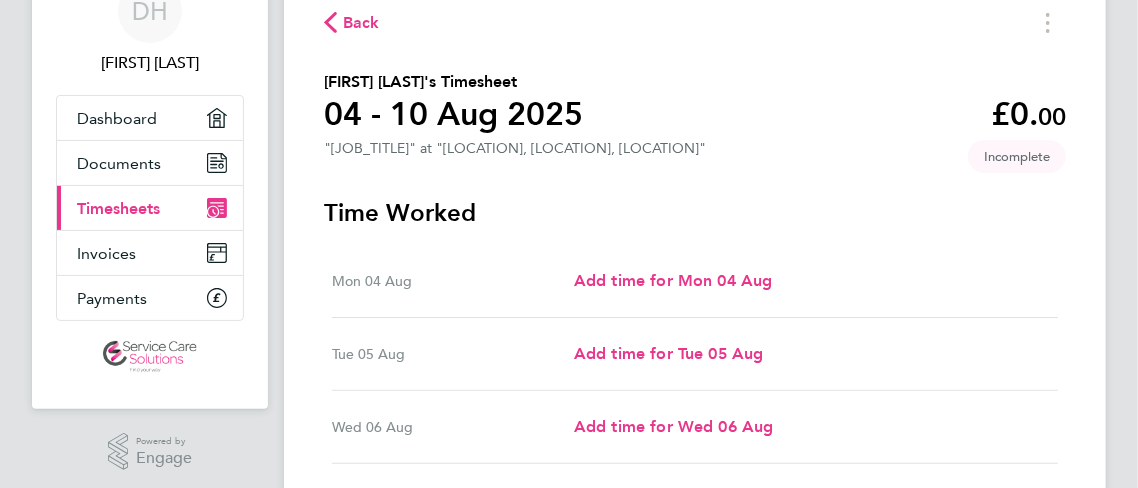 scroll, scrollTop: 108, scrollLeft: 0, axis: vertical 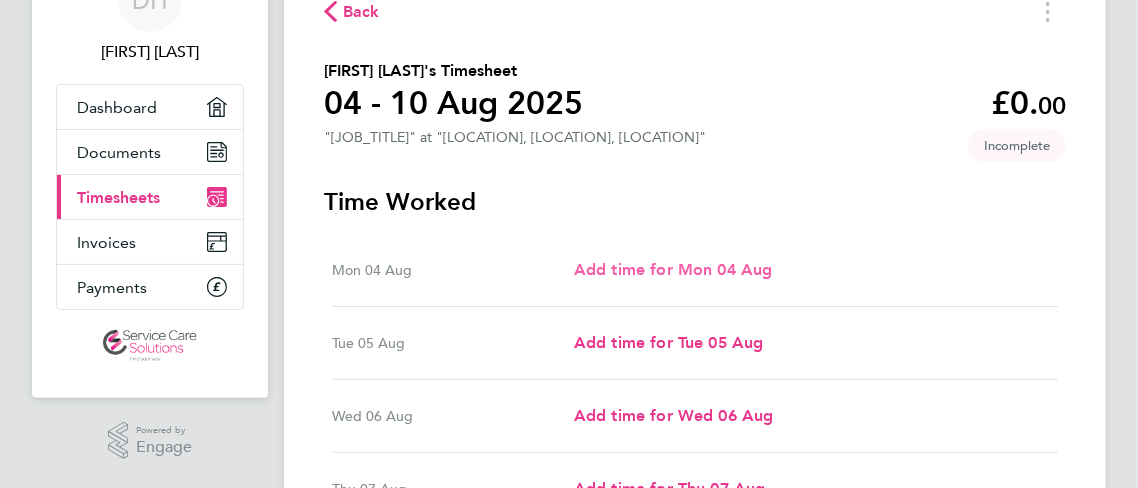 click on "Add time for Mon 04 Aug" at bounding box center [673, 269] 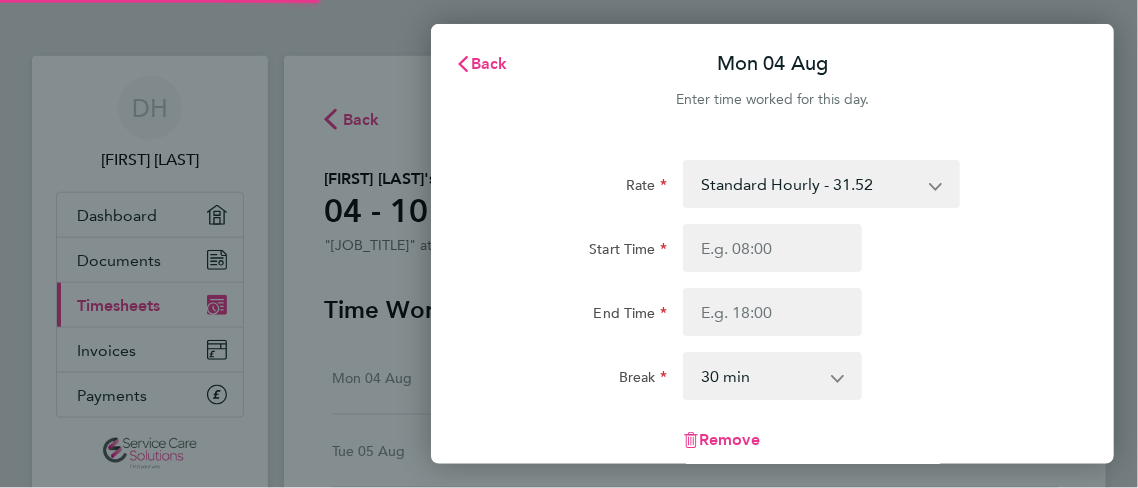 scroll, scrollTop: 0, scrollLeft: 0, axis: both 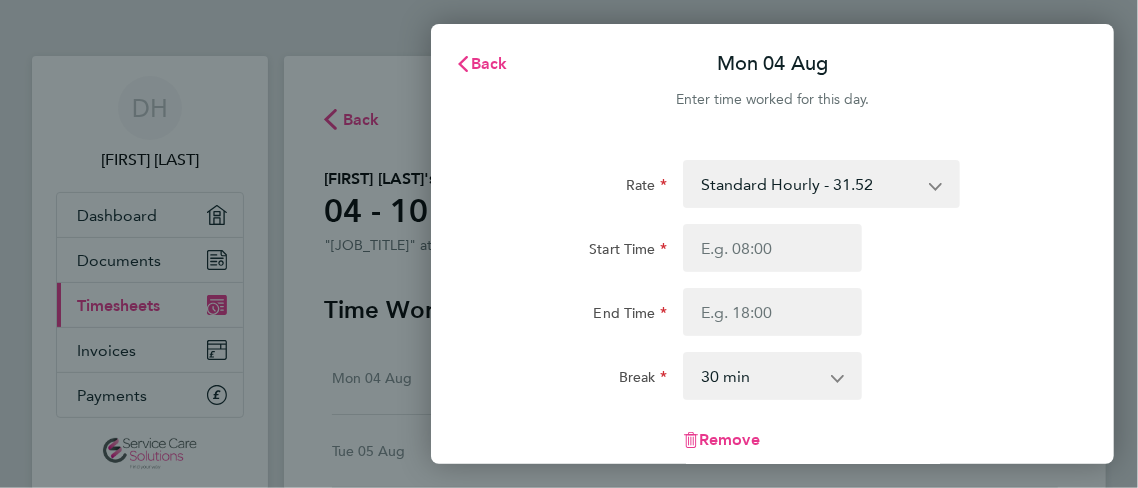 click on "Start Time" 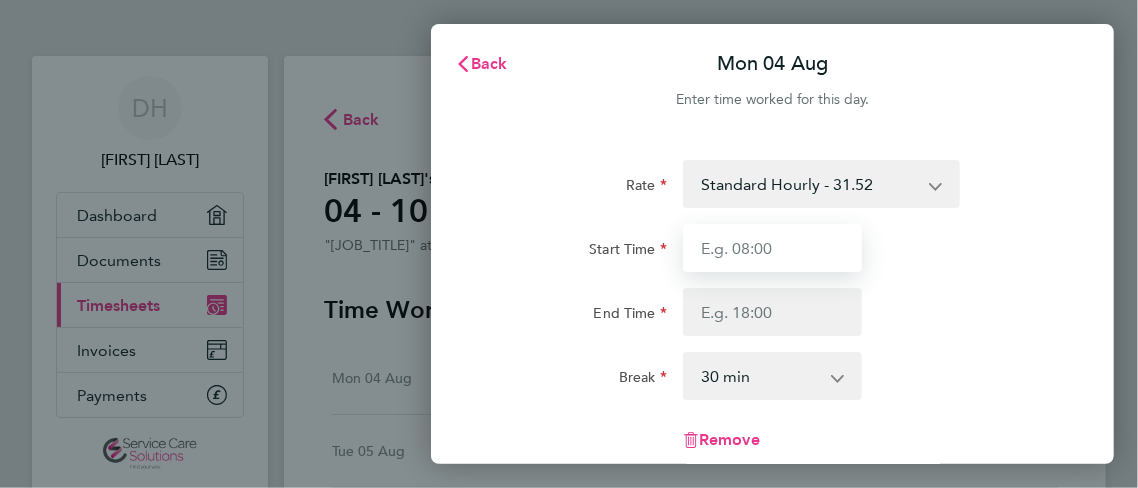 click on "Start Time" at bounding box center [773, 248] 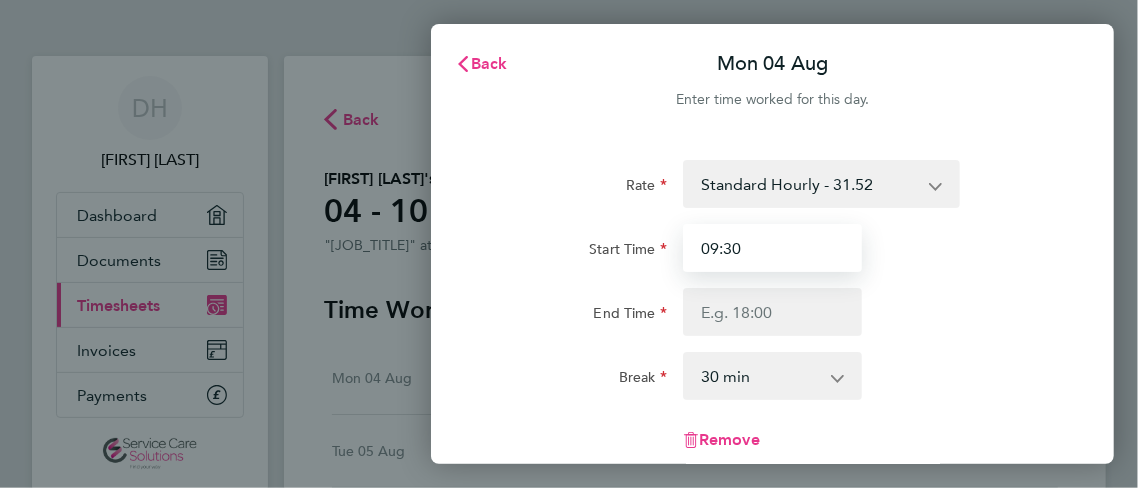 type on "09:30" 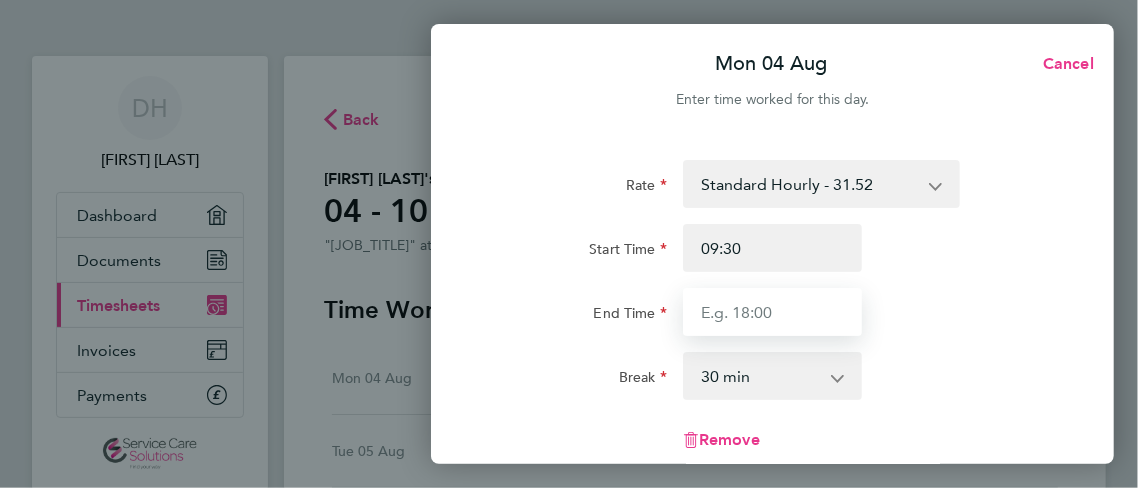 click on "End Time" at bounding box center (773, 312) 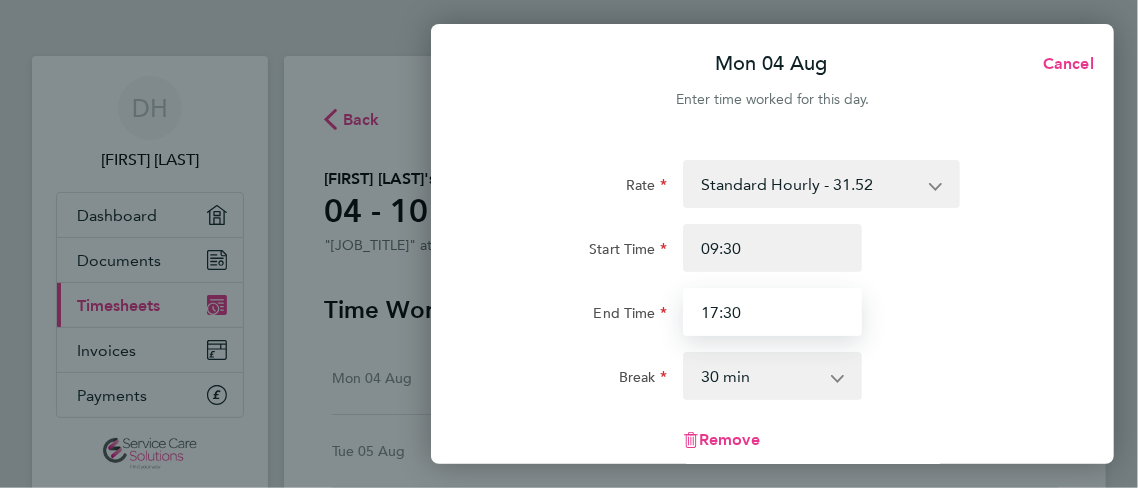 type on "17:30" 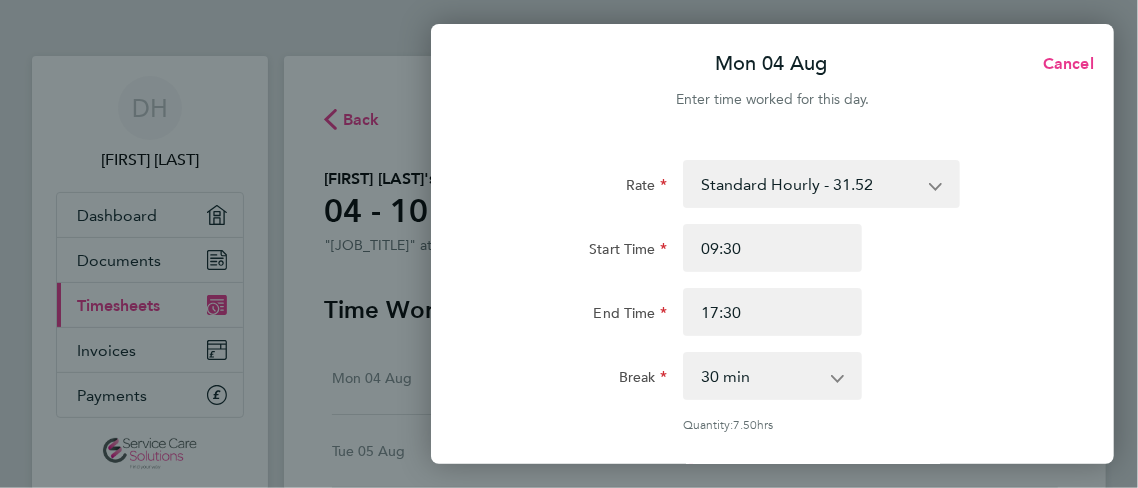 click 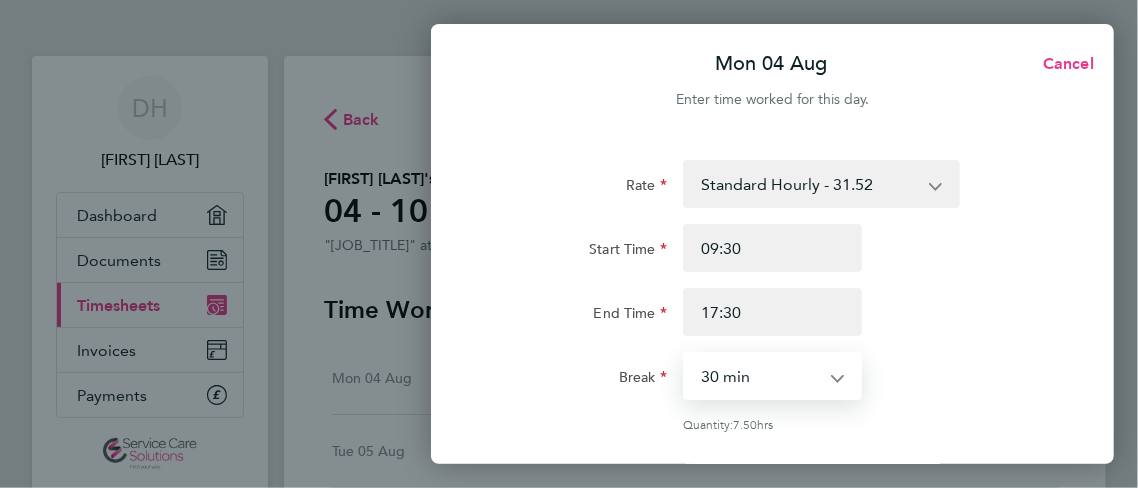select on "45" 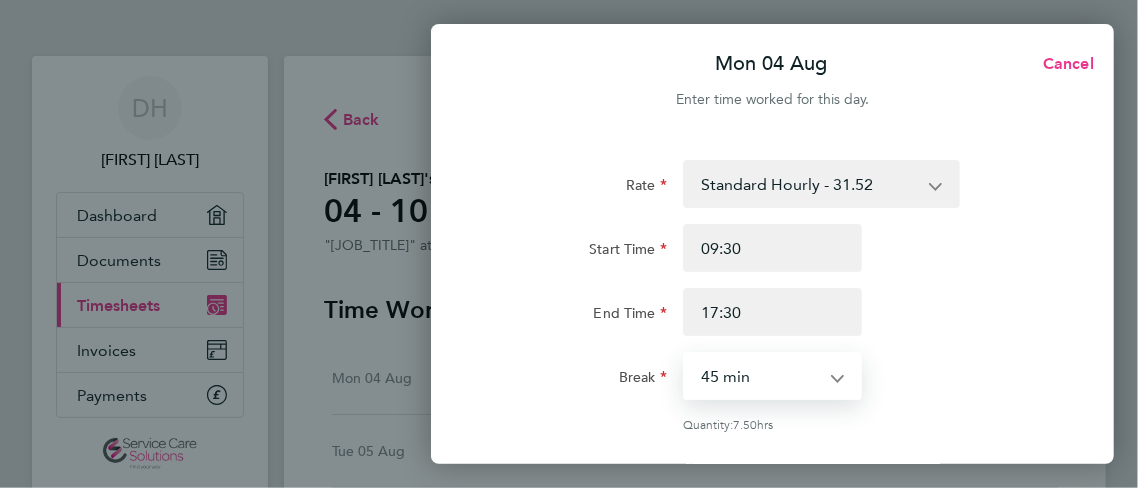 click on "45 min" at bounding box center (0, 0) 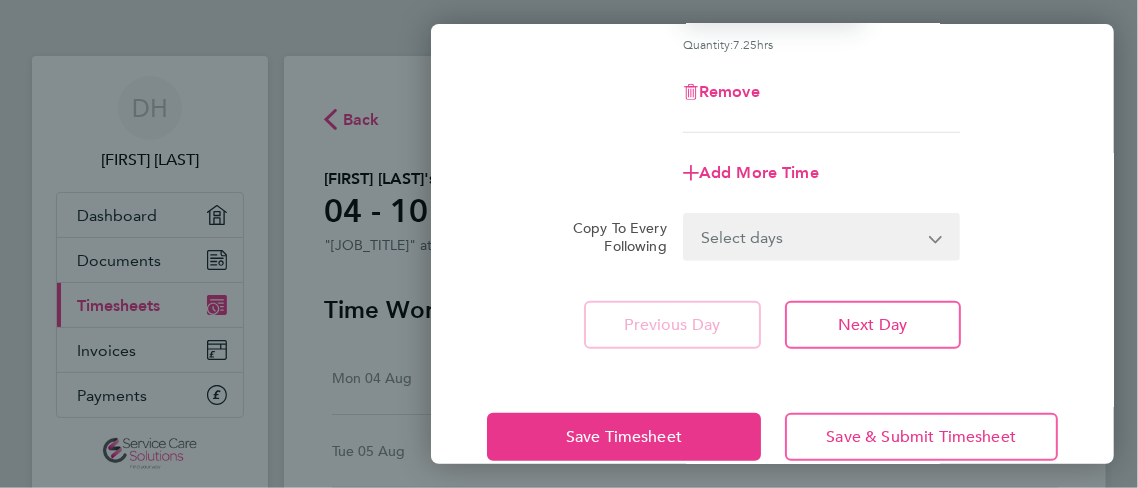 scroll, scrollTop: 415, scrollLeft: 0, axis: vertical 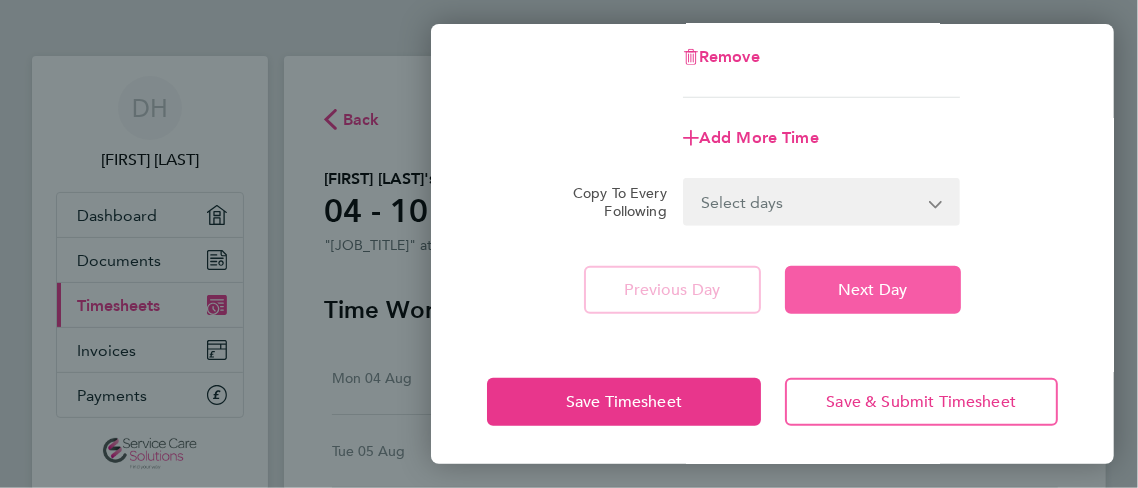 click on "Next Day" 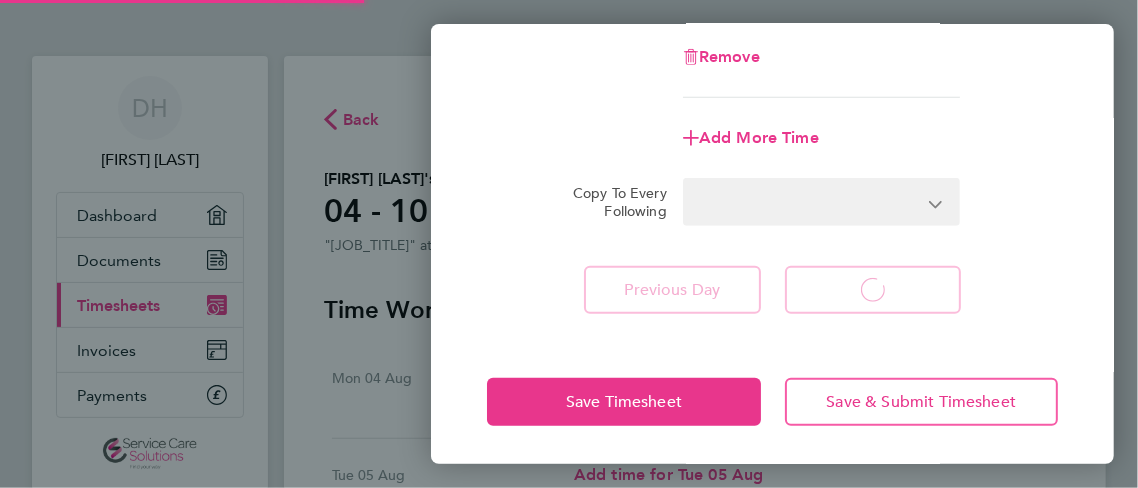 select on "30" 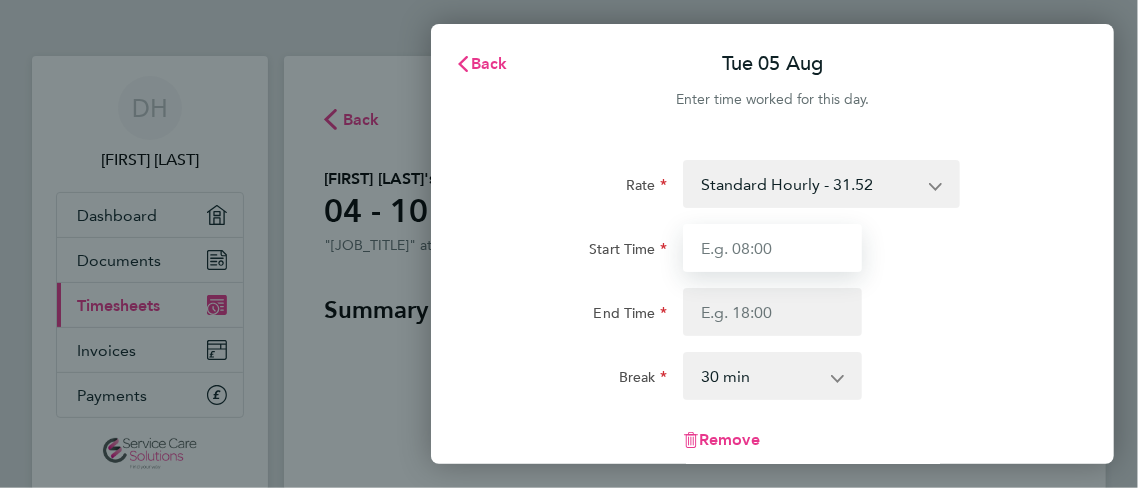 click on "Start Time" at bounding box center (773, 248) 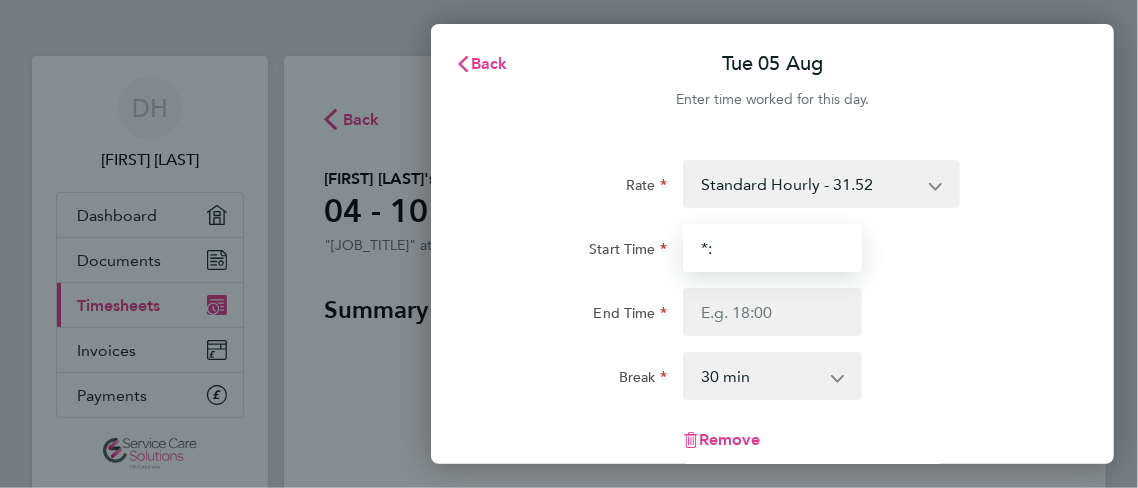 type on "*" 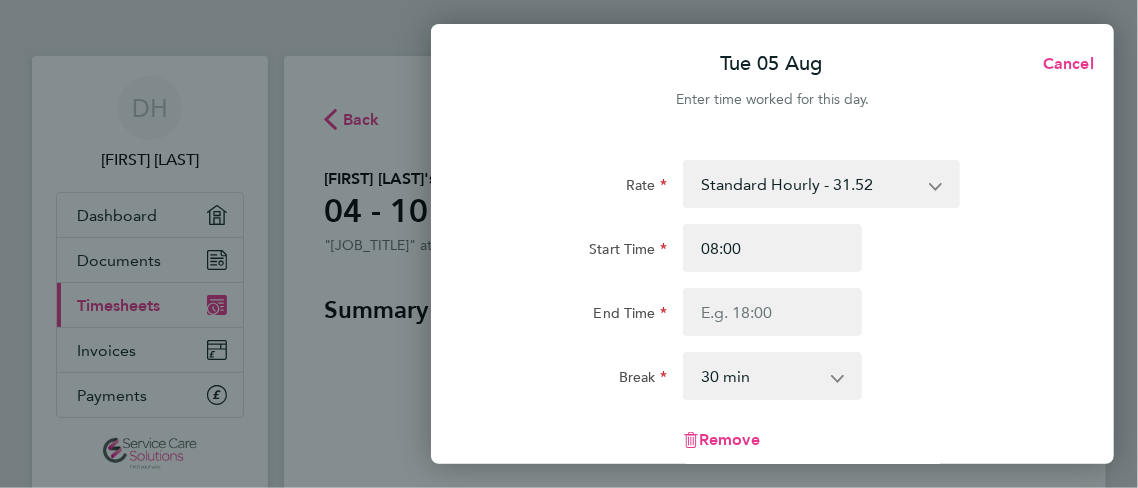 click on "Start Time 08:00 End Time" 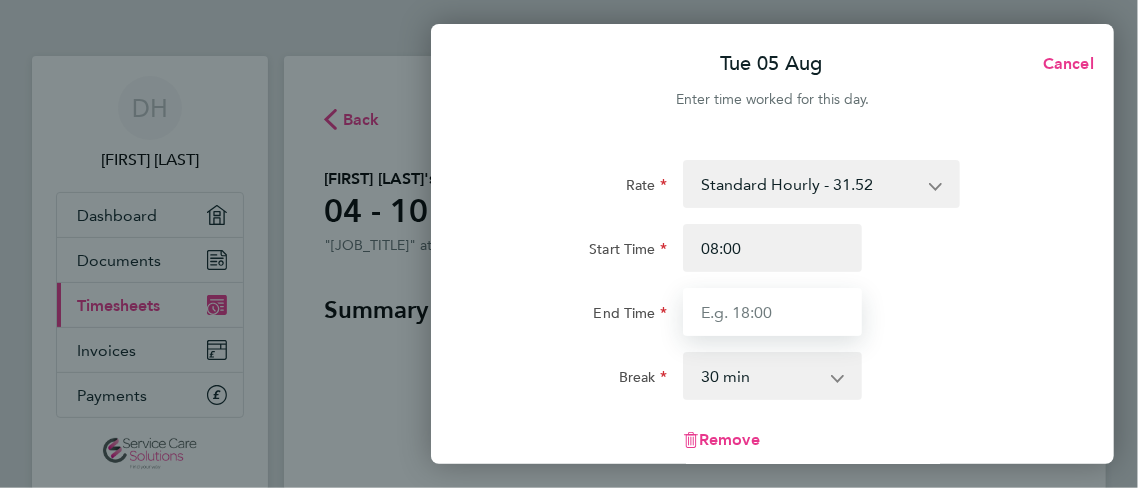 click on "End Time" at bounding box center (773, 312) 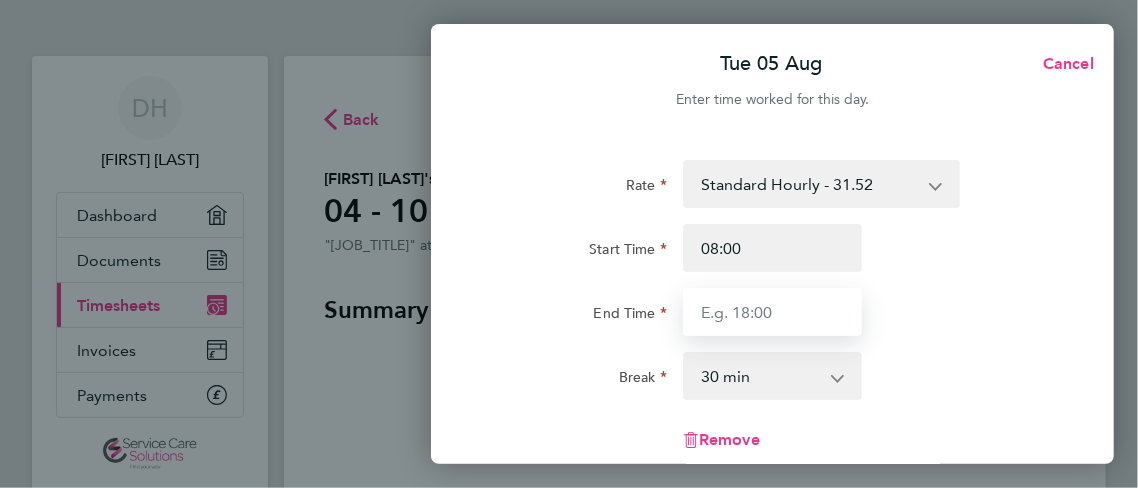 click on "End Time" at bounding box center [773, 312] 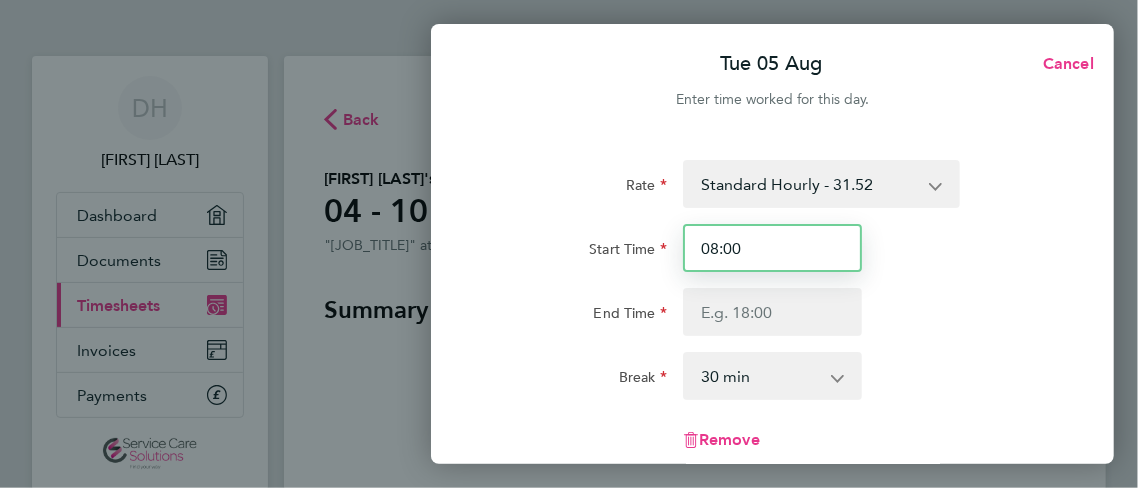 click on "08:00" at bounding box center (773, 248) 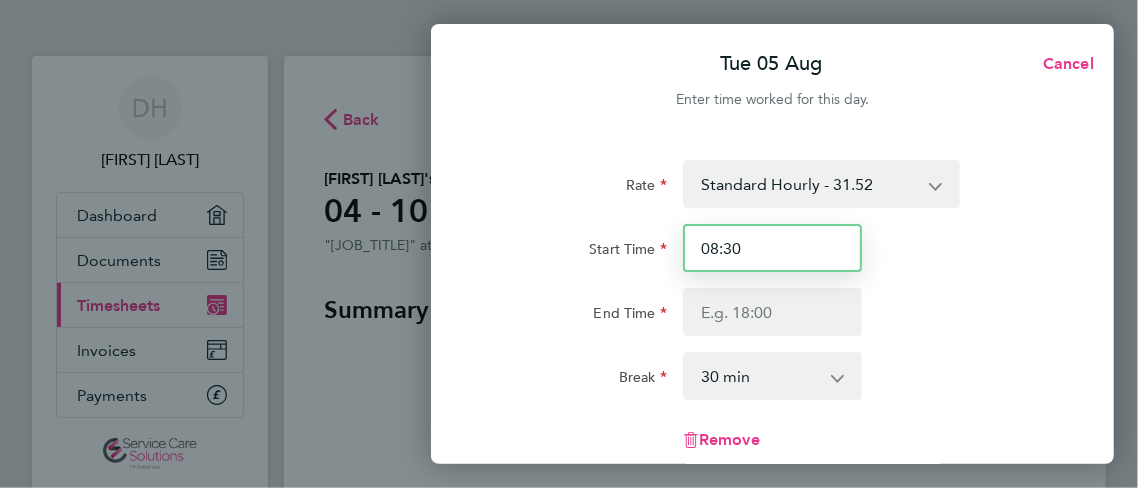 type on "08:30" 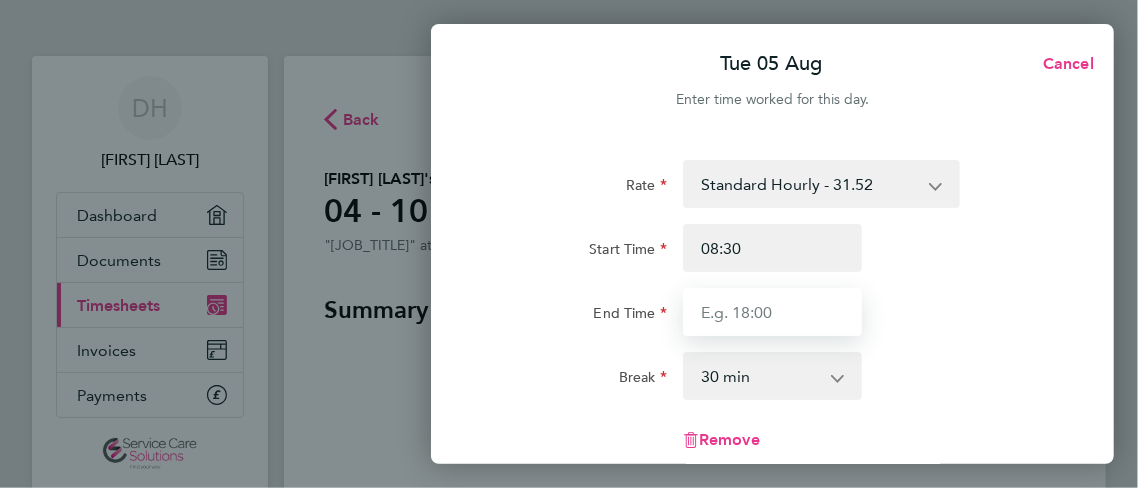 click on "End Time" at bounding box center [773, 312] 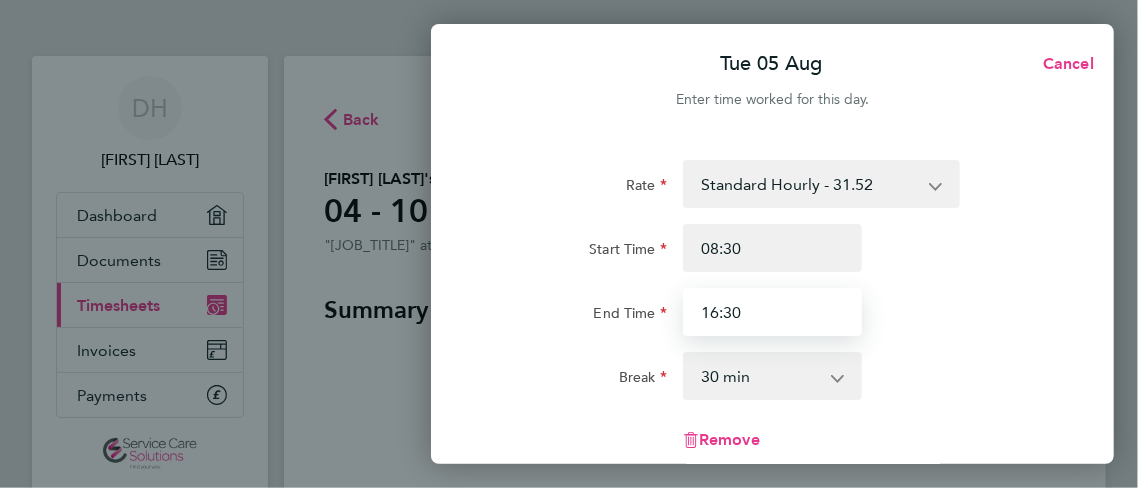 type on "16:30" 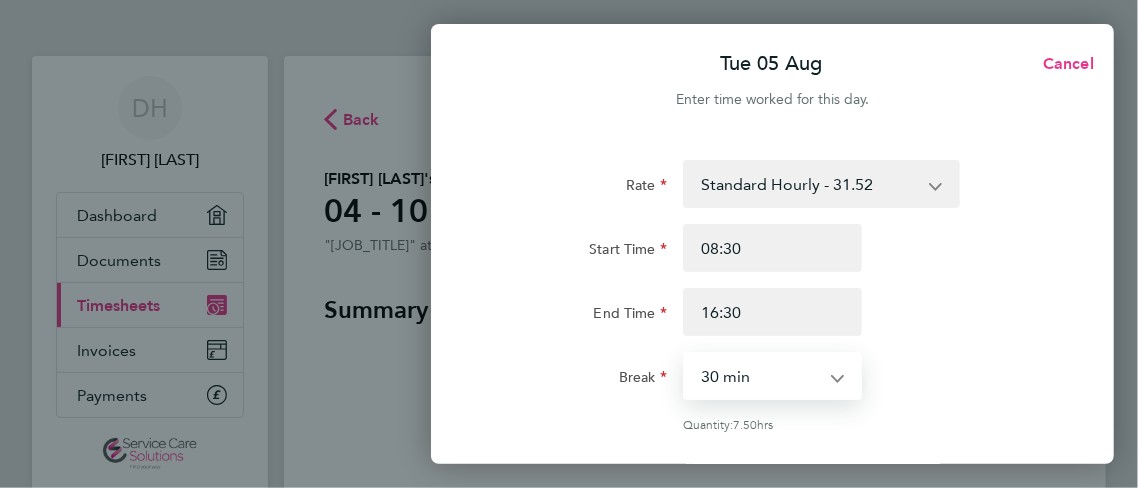 click on "0 min   15 min   30 min   45 min   60 min   75 min   90 min" at bounding box center (761, 376) 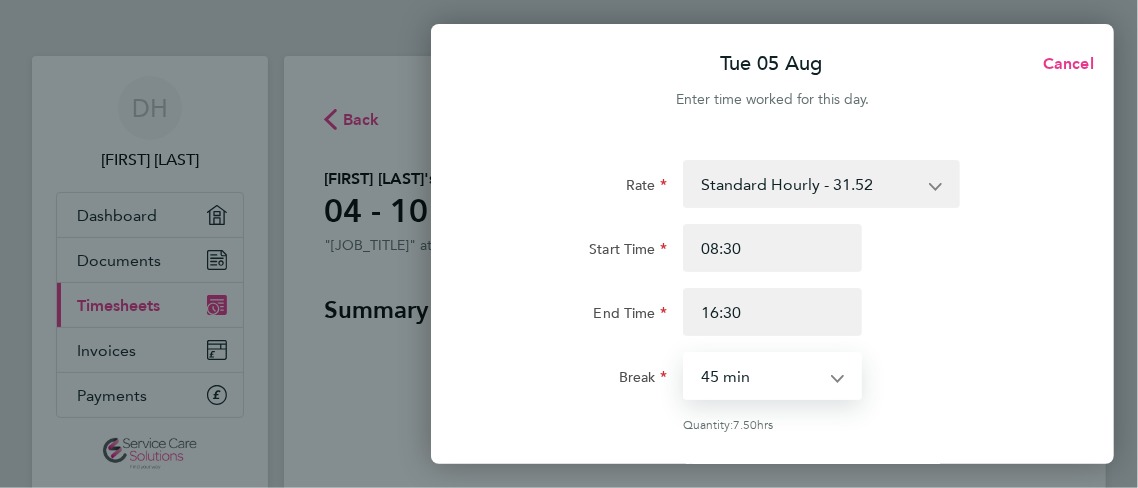 click on "45 min" at bounding box center [0, 0] 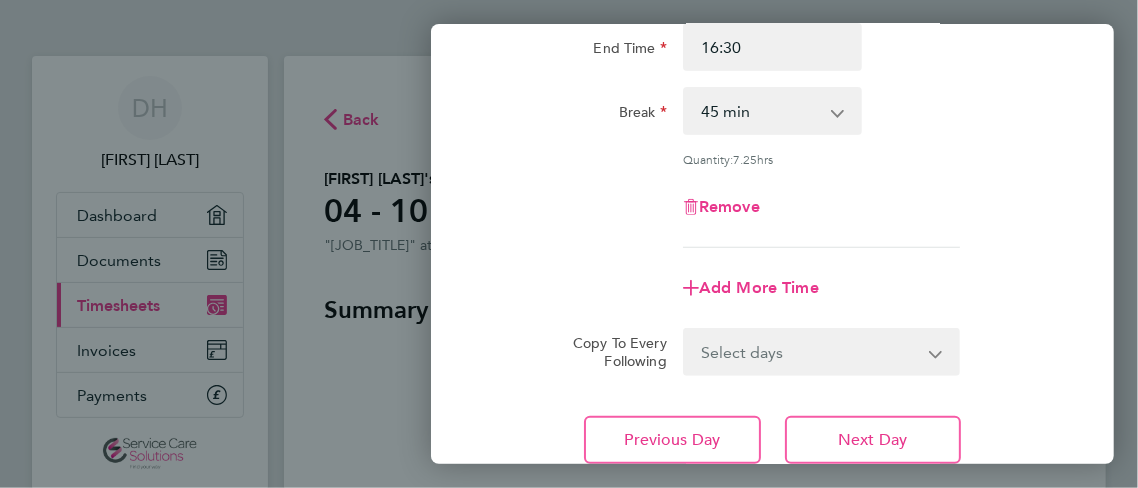 click on "Rate  Standard Hourly - 31.52
Start Time 08:30 End Time 16:30 Break  0 min   15 min   30 min   45 min   60 min   75 min   90 min
Quantity:  7.25  hrs
Remove
Add More Time  Copy To Every Following  Select days   Day   Weekday (Mon-Fri)   Weekend (Sat-Sun)   Wednesday   Thursday   Friday   Saturday   Sunday" 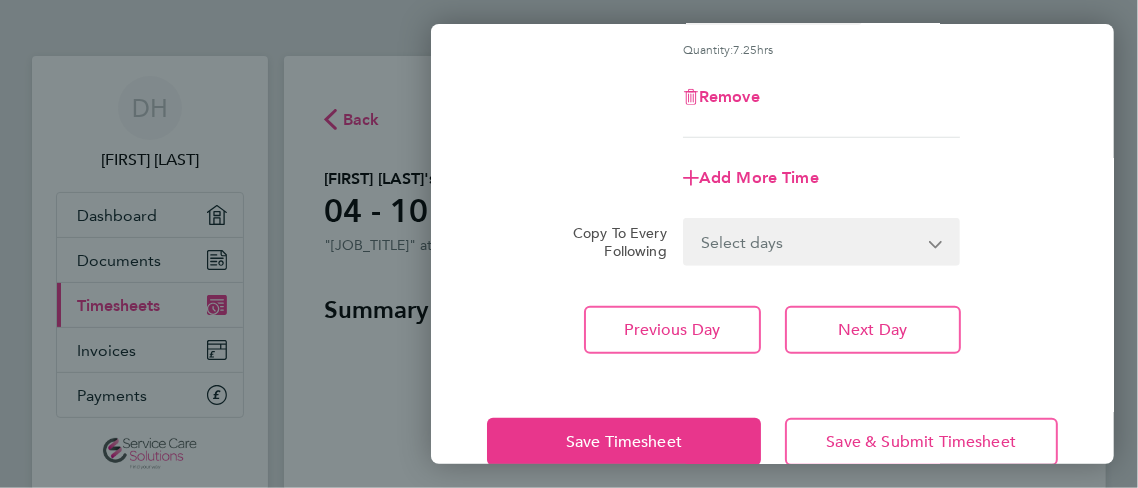 scroll, scrollTop: 380, scrollLeft: 0, axis: vertical 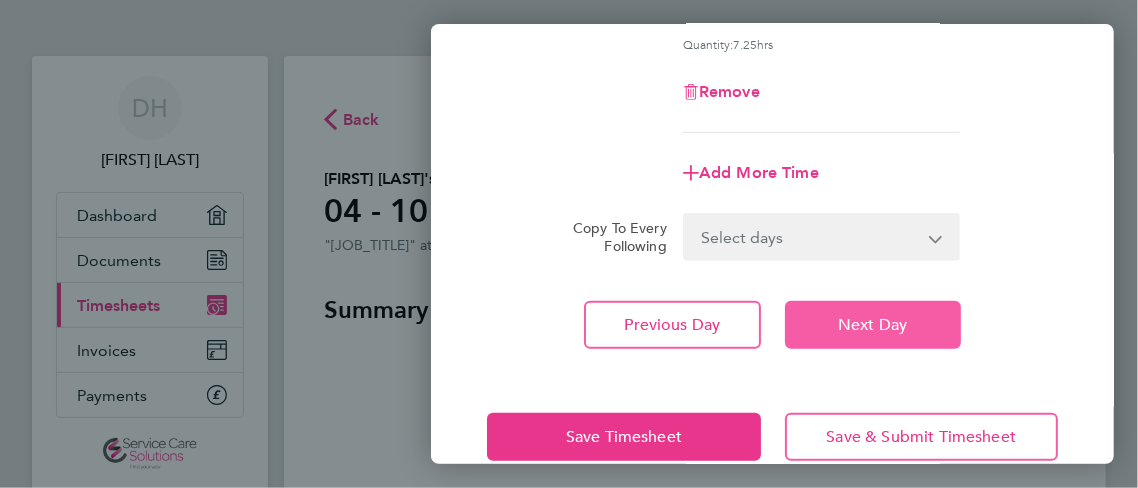 click on "Next Day" 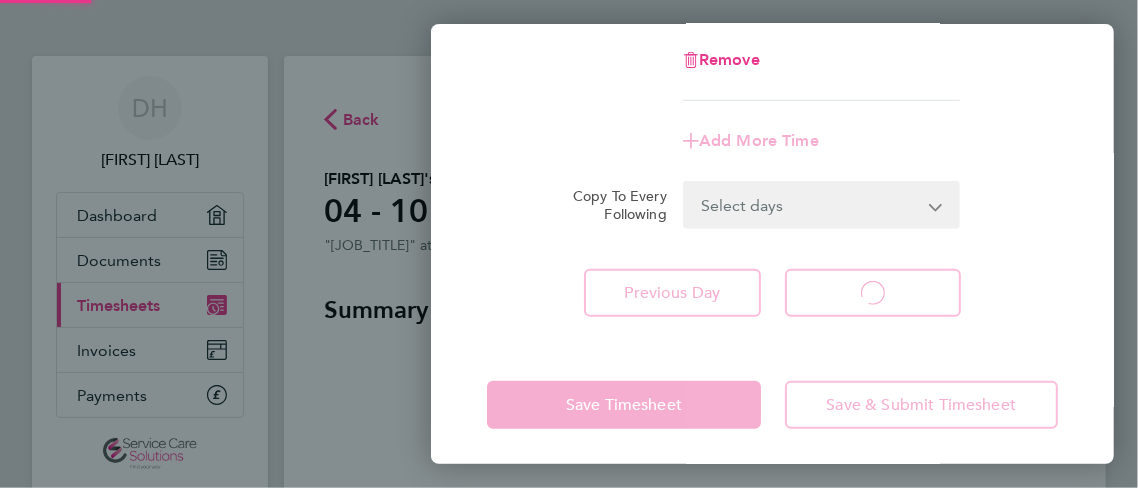 scroll, scrollTop: 350, scrollLeft: 0, axis: vertical 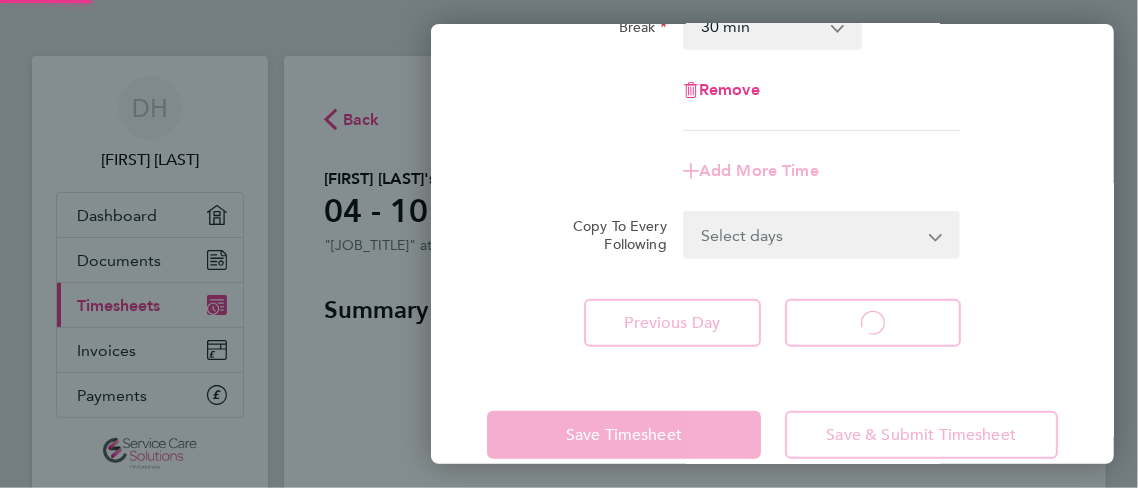 select on "30" 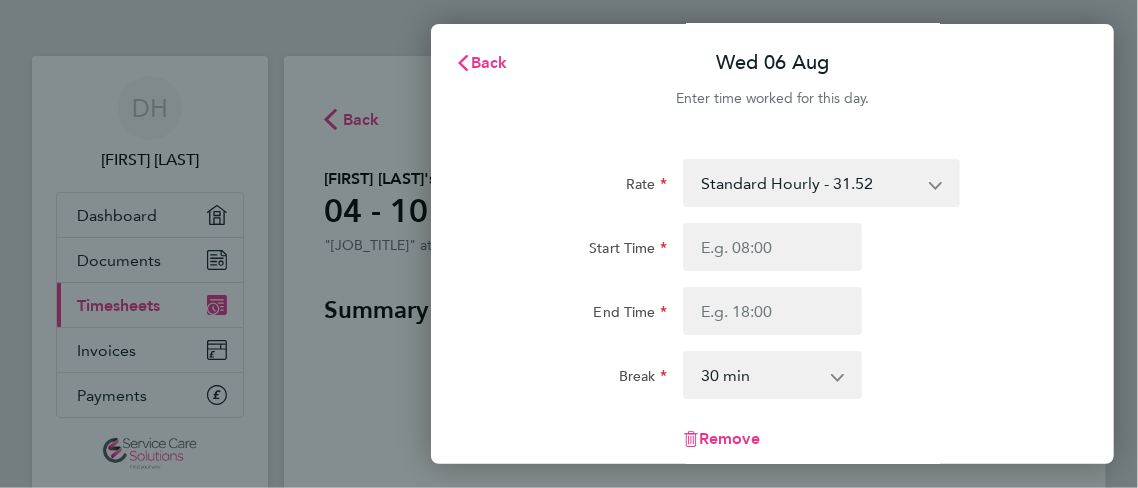 scroll, scrollTop: 0, scrollLeft: 0, axis: both 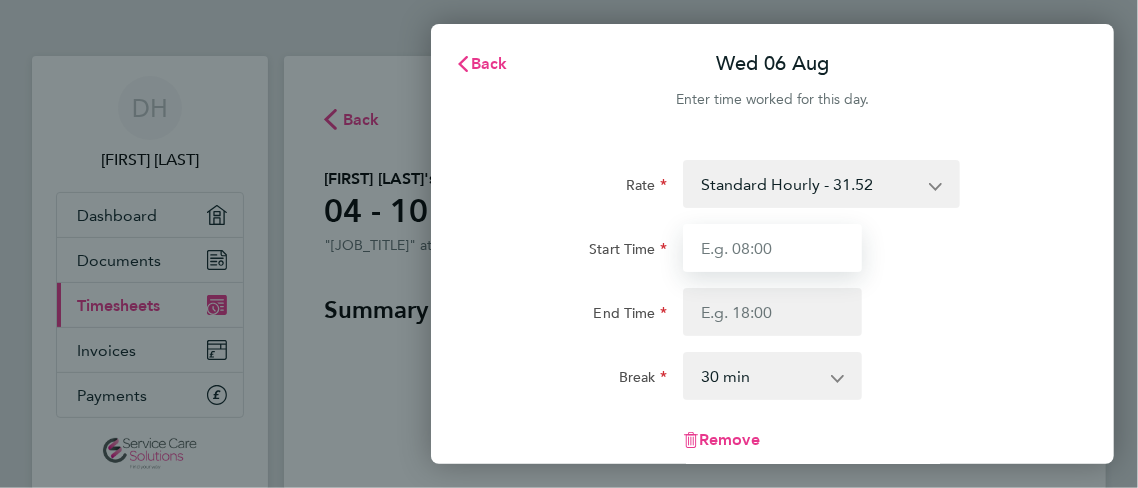click on "Start Time" at bounding box center (773, 248) 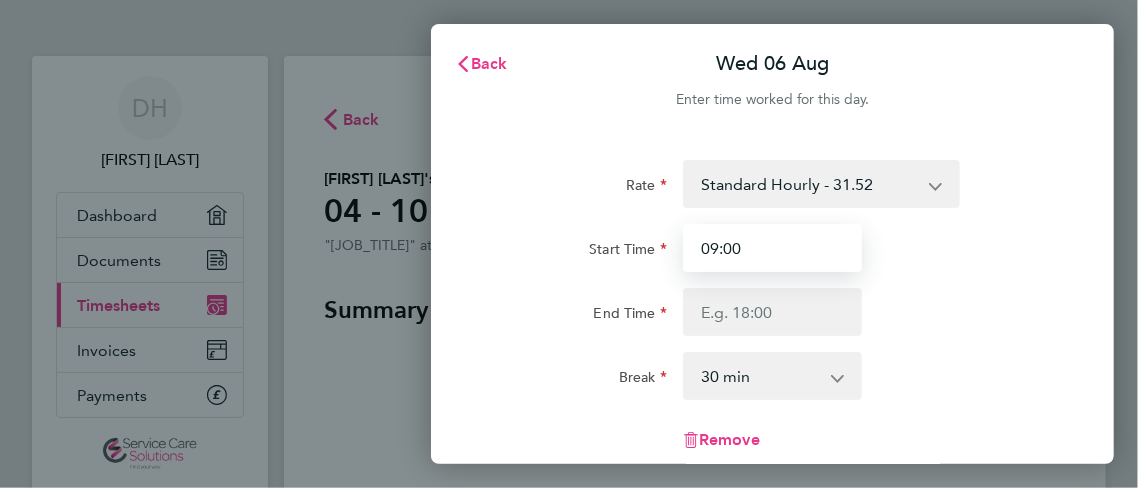 type on "09:00" 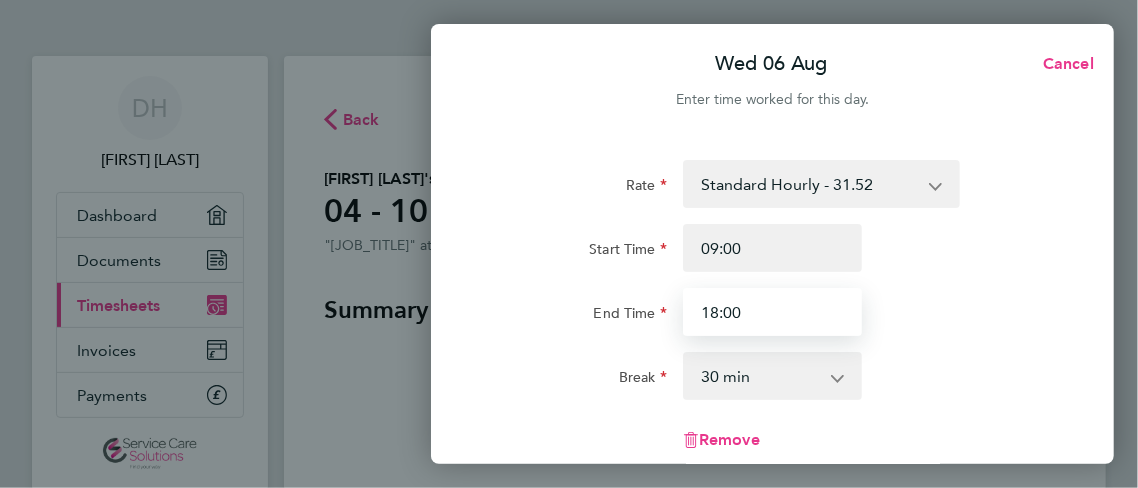 type on "18:00" 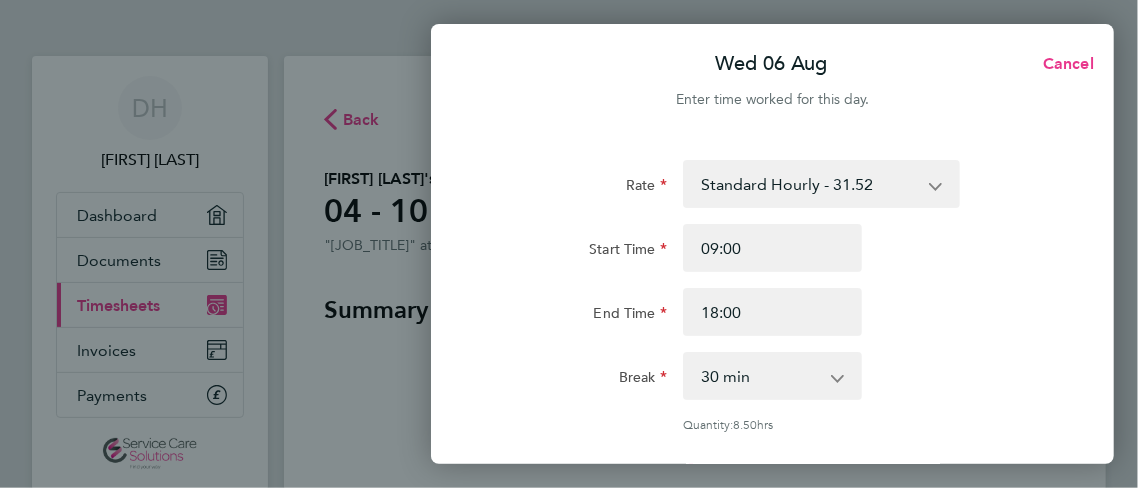 click 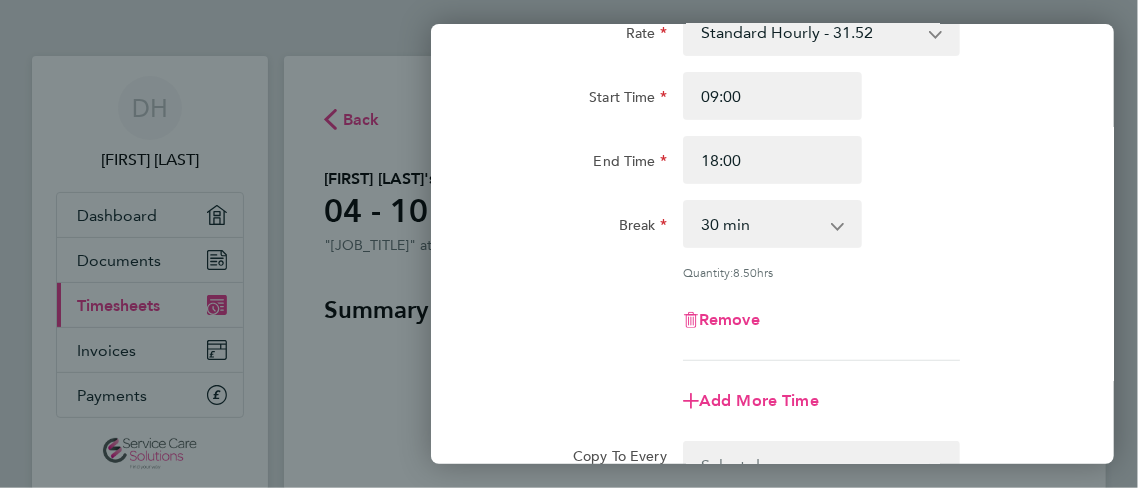 scroll, scrollTop: 156, scrollLeft: 0, axis: vertical 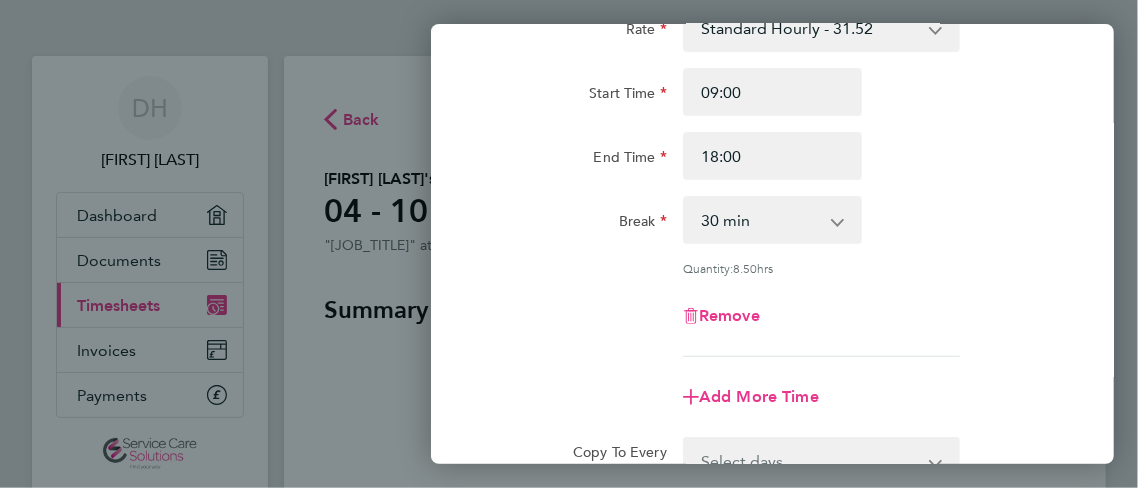 click 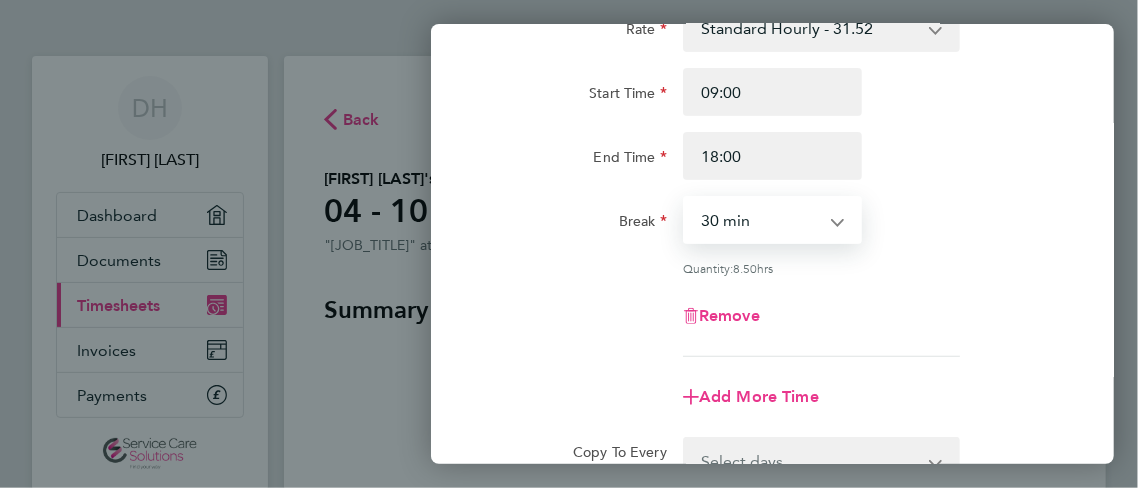 click on "0 min   15 min   30 min   45 min   60 min   75 min   90 min" at bounding box center (761, 220) 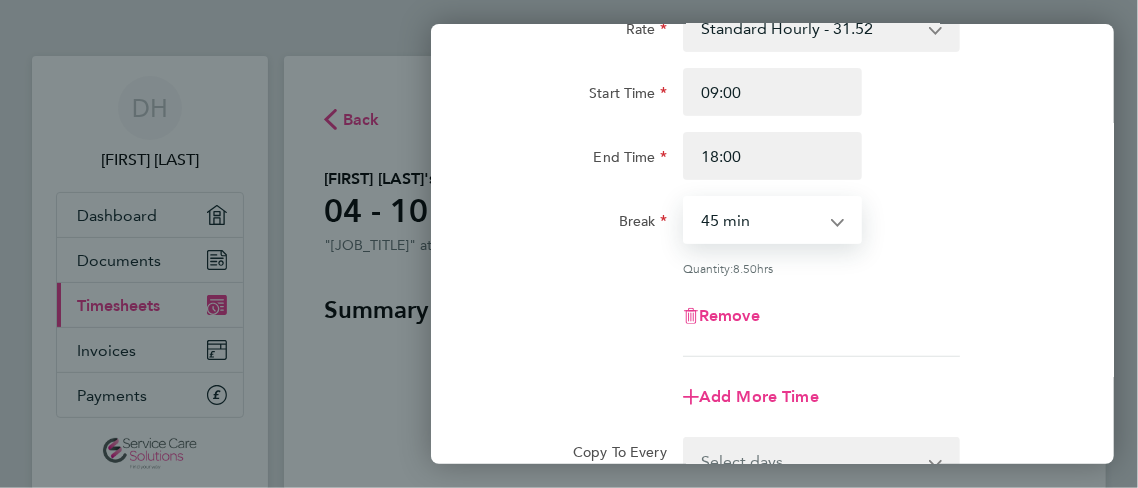 click on "45 min" at bounding box center [0, 0] 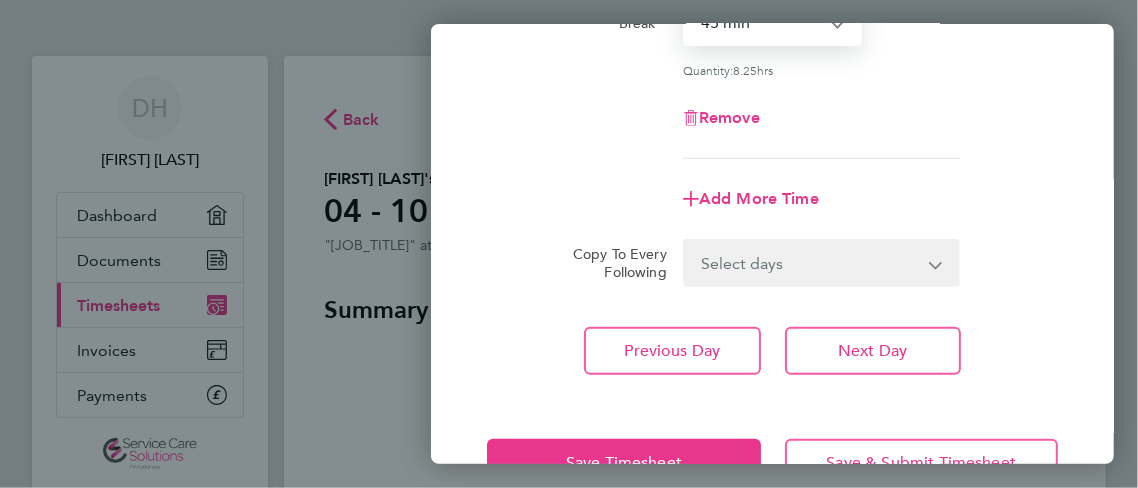 scroll, scrollTop: 370, scrollLeft: 0, axis: vertical 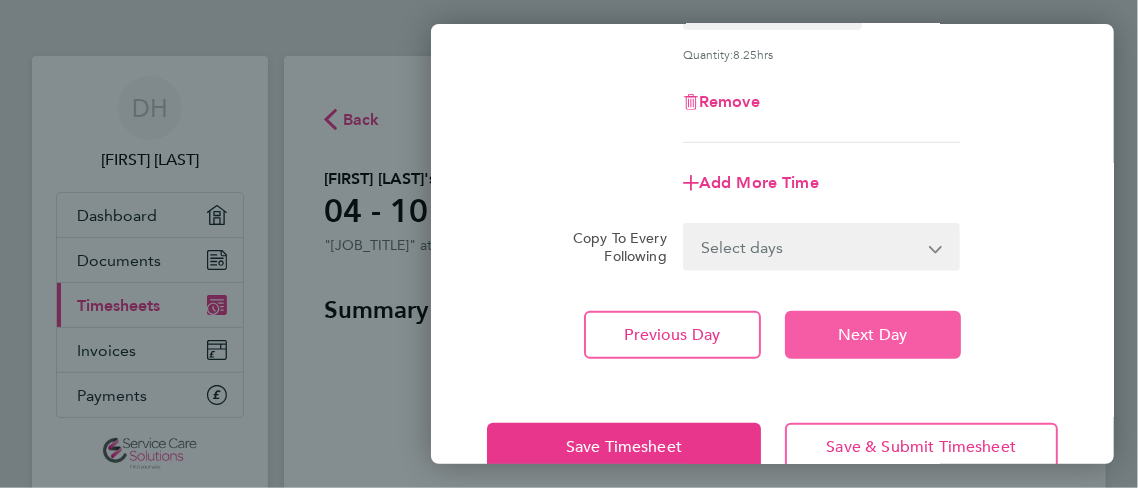 click on "Next Day" 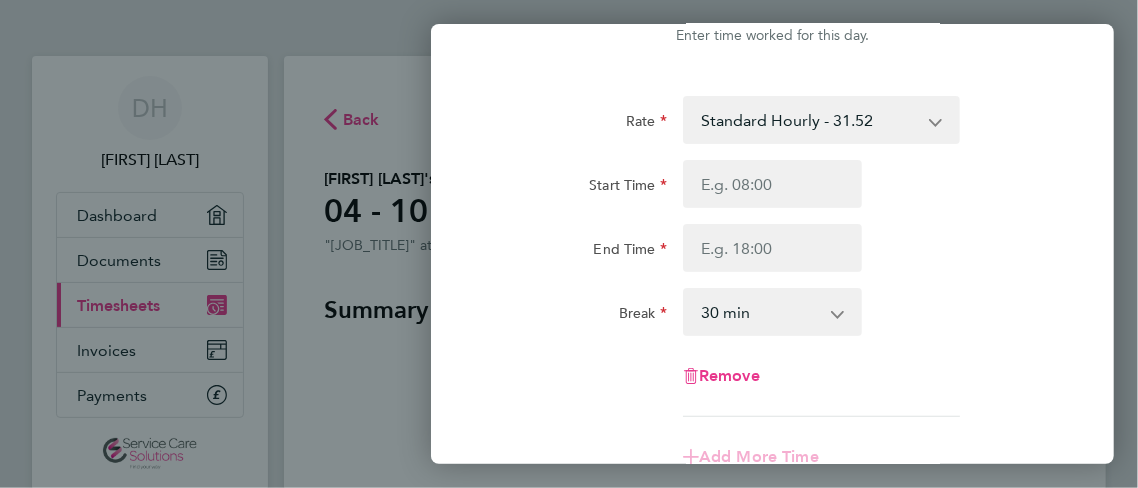 scroll, scrollTop: 30, scrollLeft: 0, axis: vertical 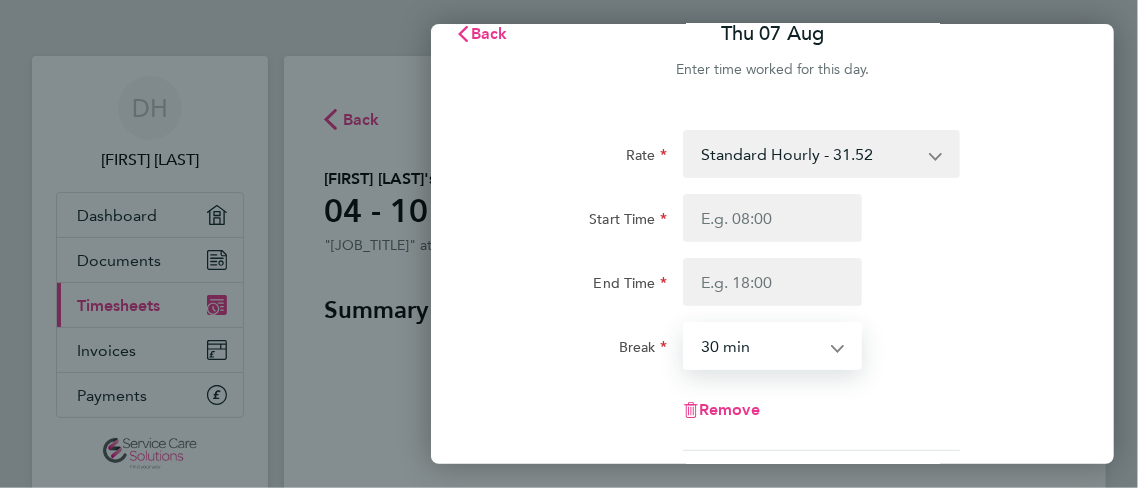 select on "45" 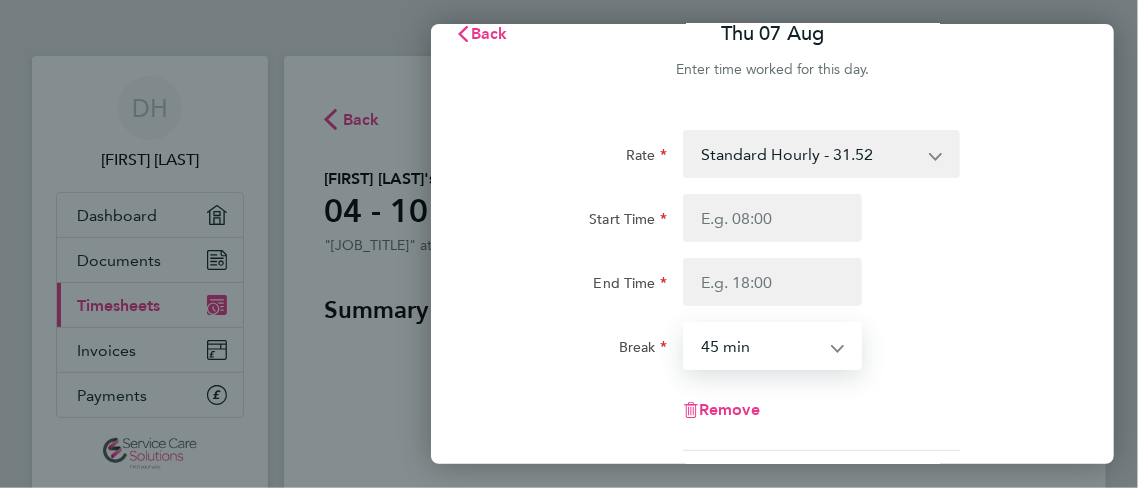 click on "45 min" at bounding box center [0, 0] 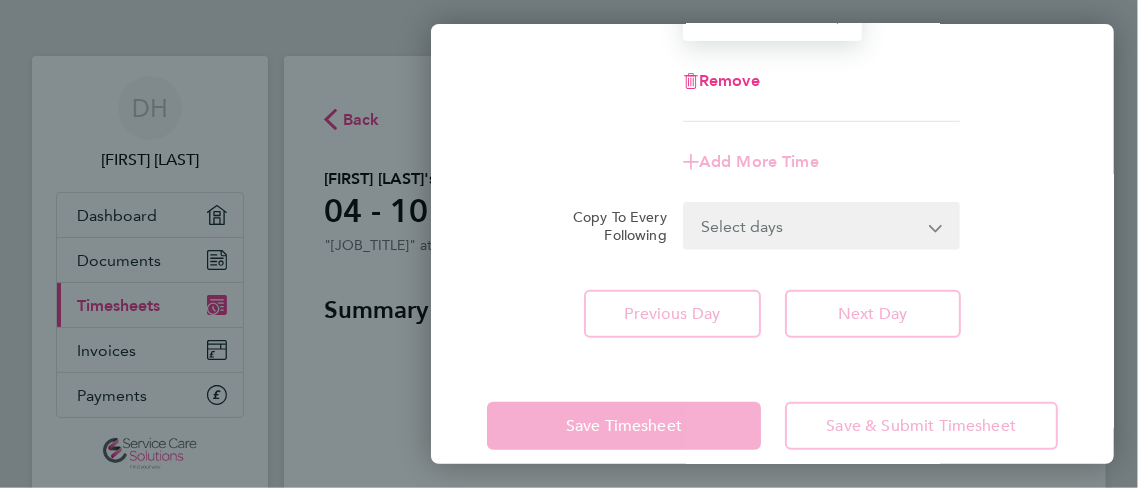scroll, scrollTop: 385, scrollLeft: 0, axis: vertical 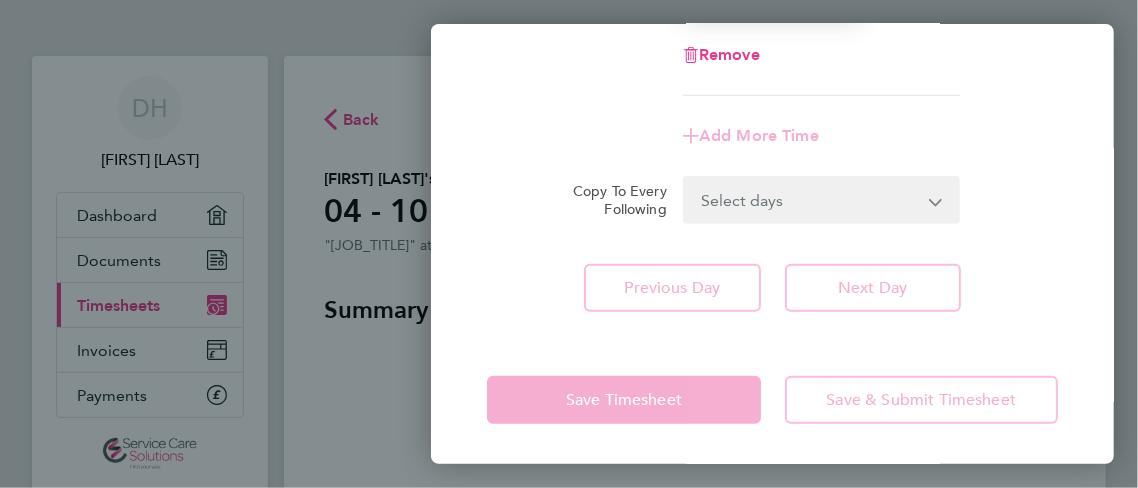 click on "Previous Day   Next Day" 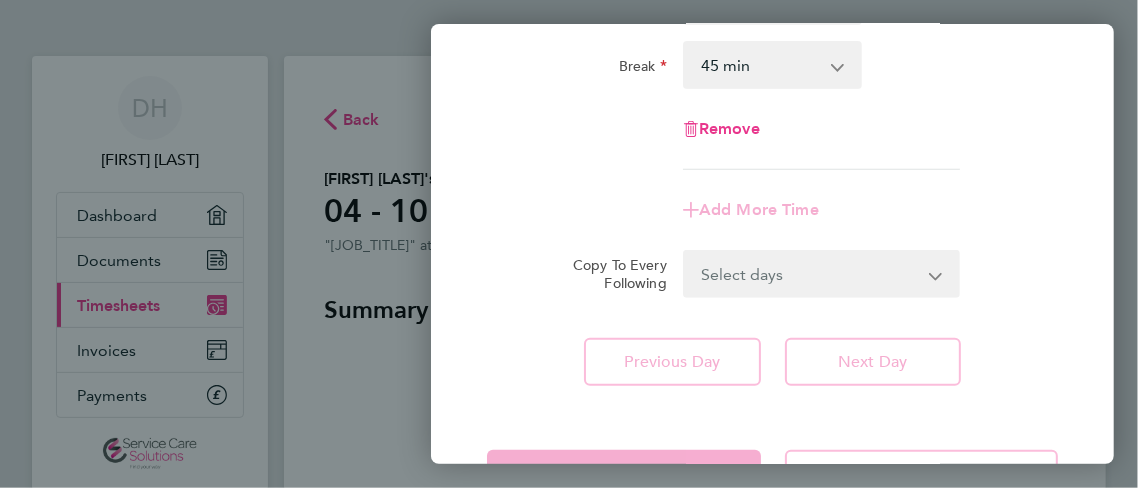 scroll, scrollTop: 326, scrollLeft: 0, axis: vertical 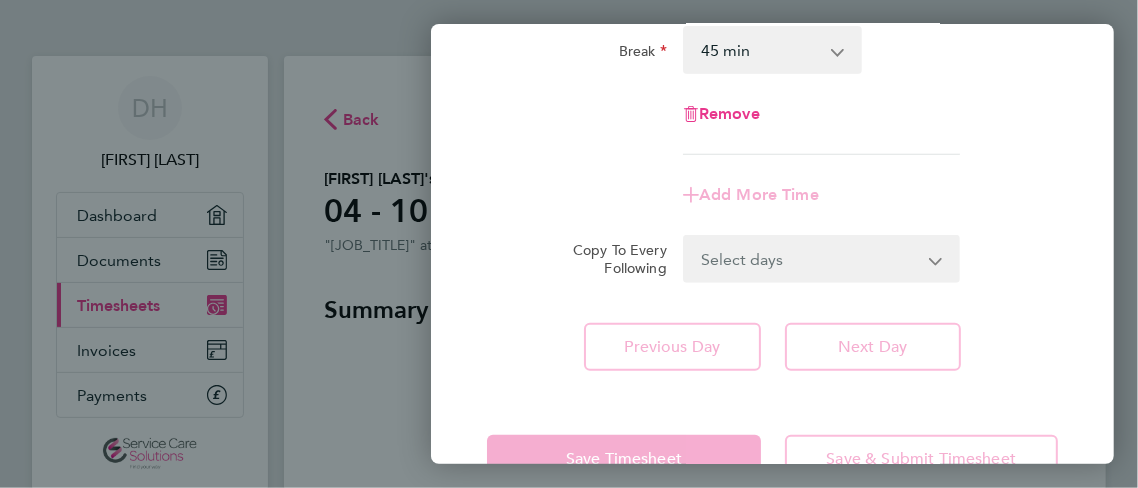 click on "Next Day" 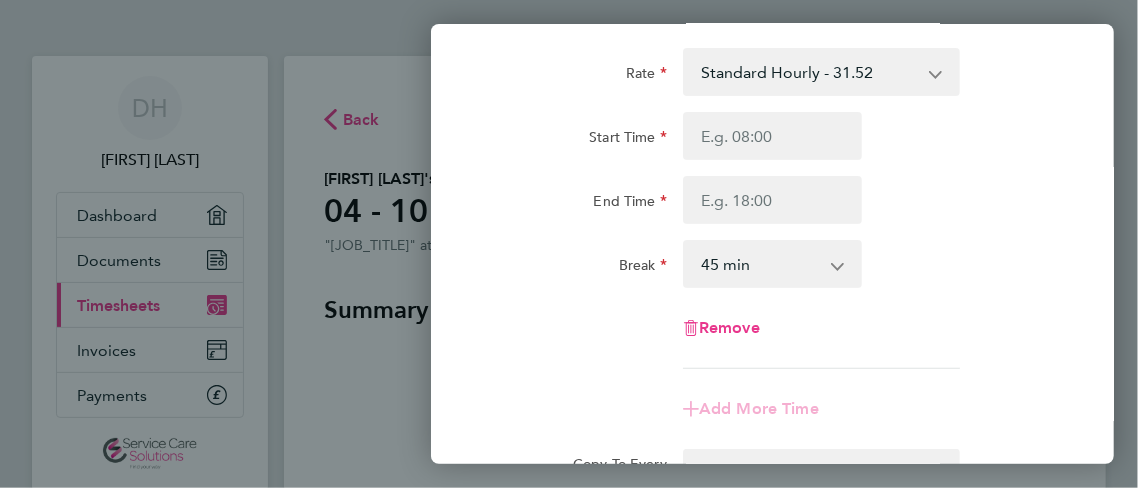 scroll, scrollTop: 108, scrollLeft: 0, axis: vertical 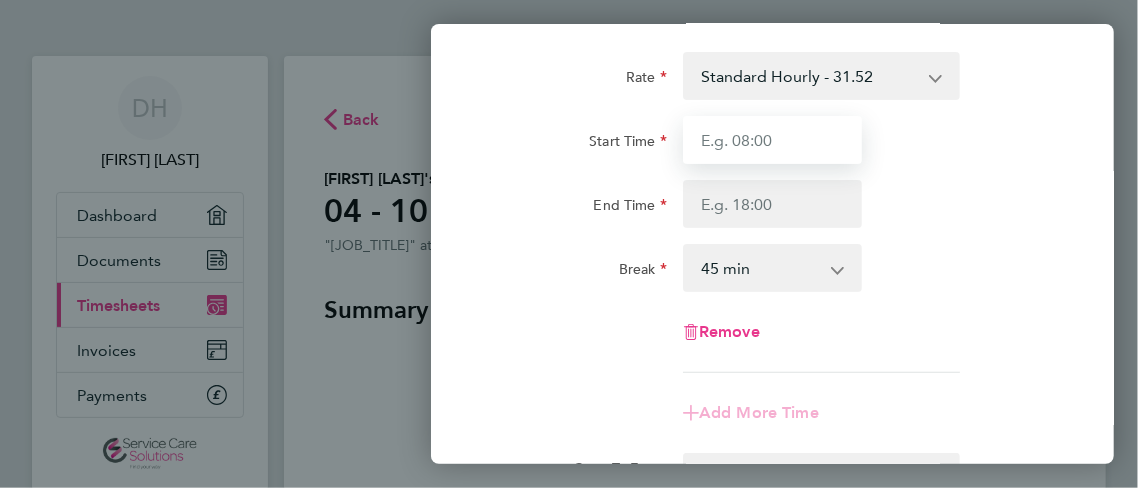 click on "Start Time" at bounding box center [773, 140] 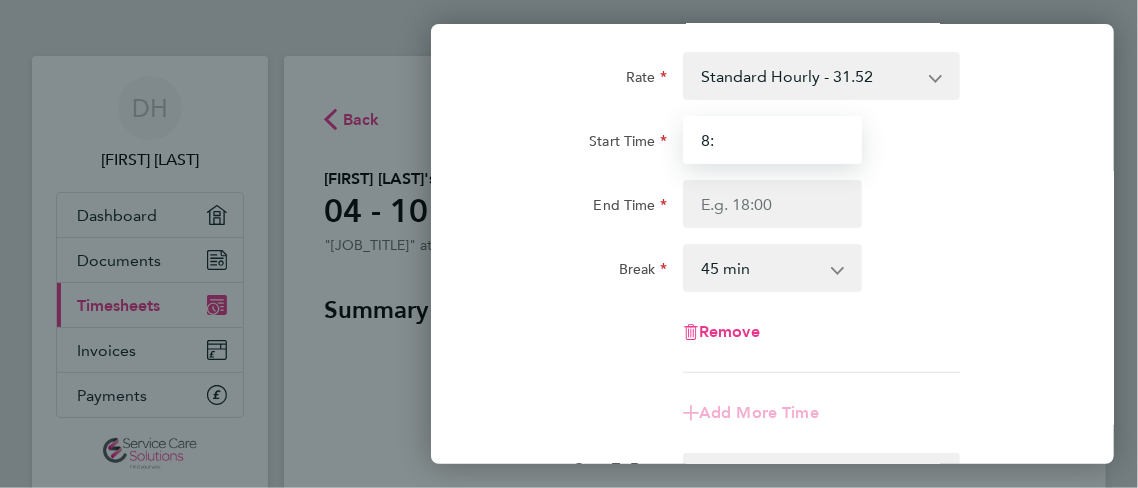 type on "8" 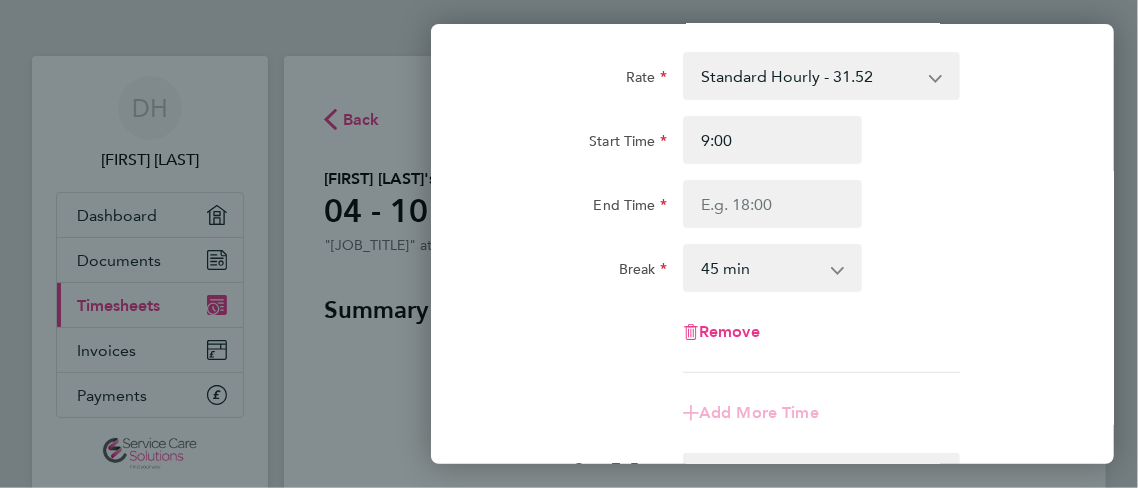 type on "09:00" 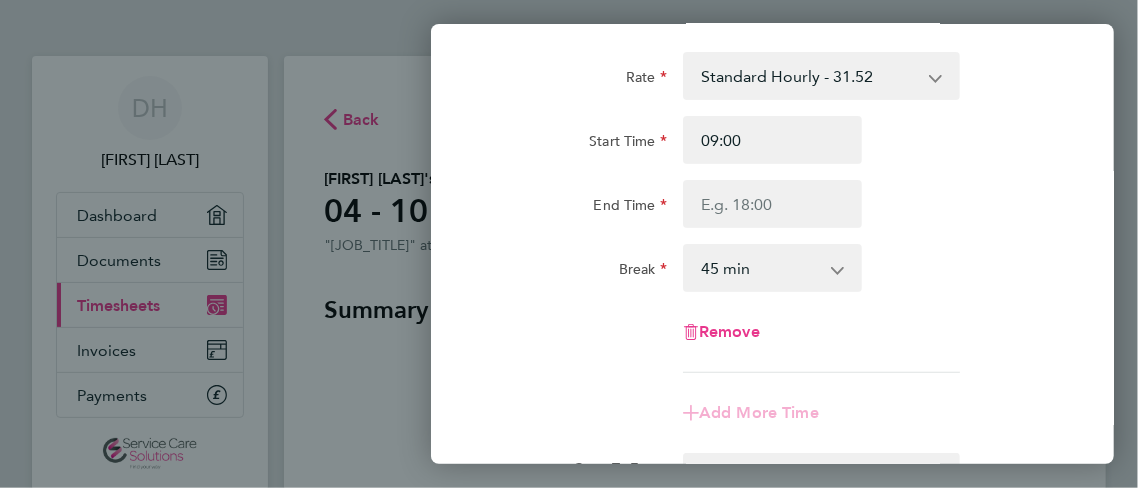 click on "End Time" 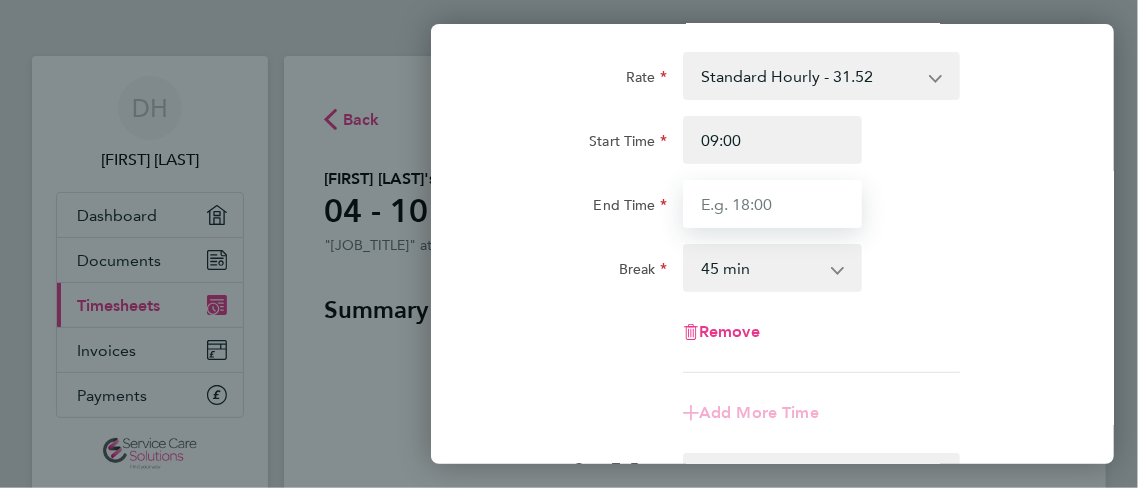 click on "End Time" at bounding box center [773, 204] 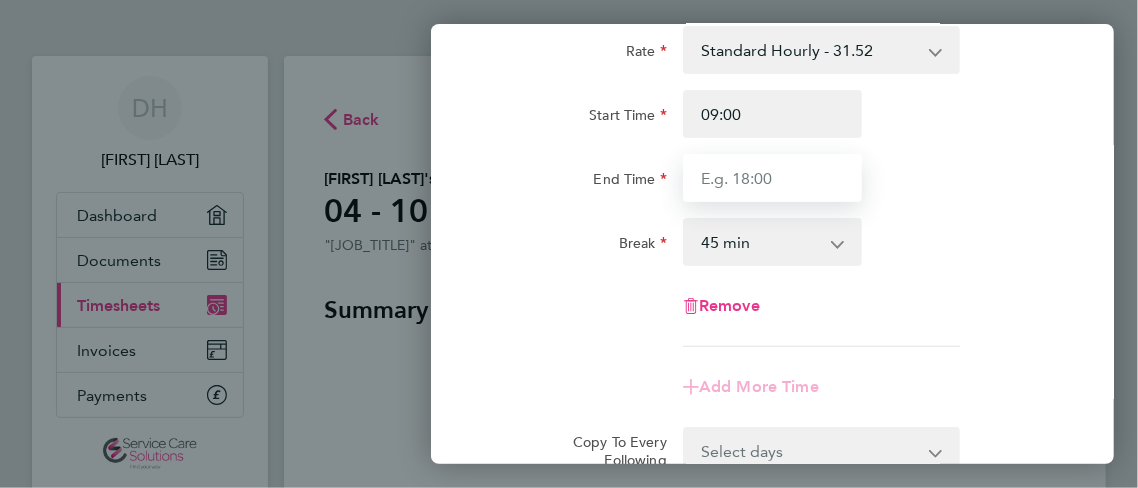 scroll, scrollTop: 142, scrollLeft: 0, axis: vertical 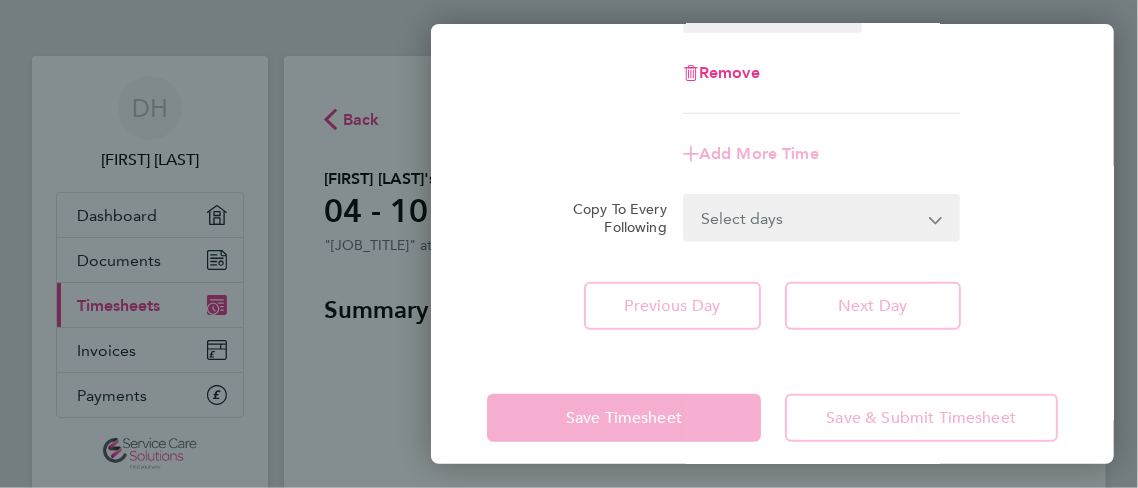 type on "18:00" 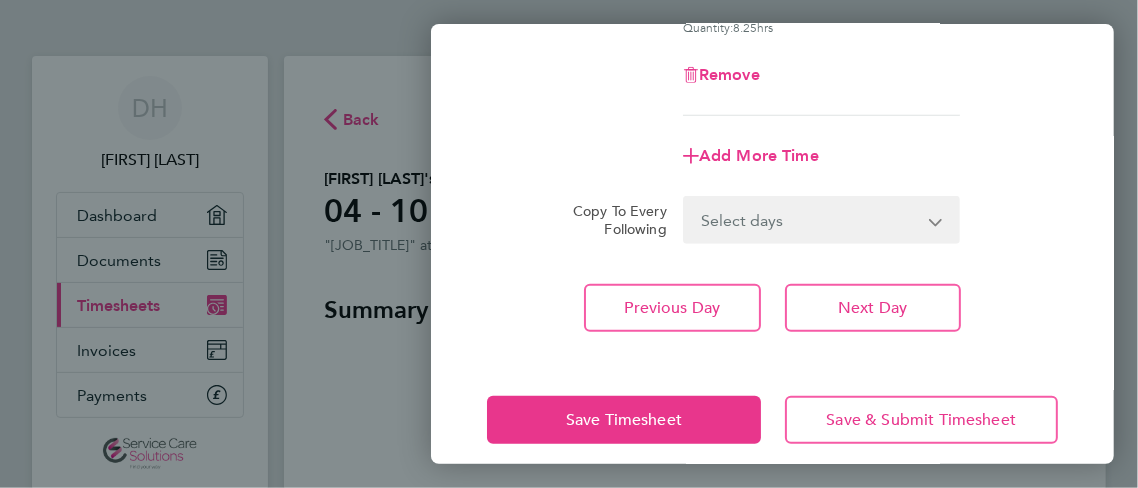 click on "Next Day" 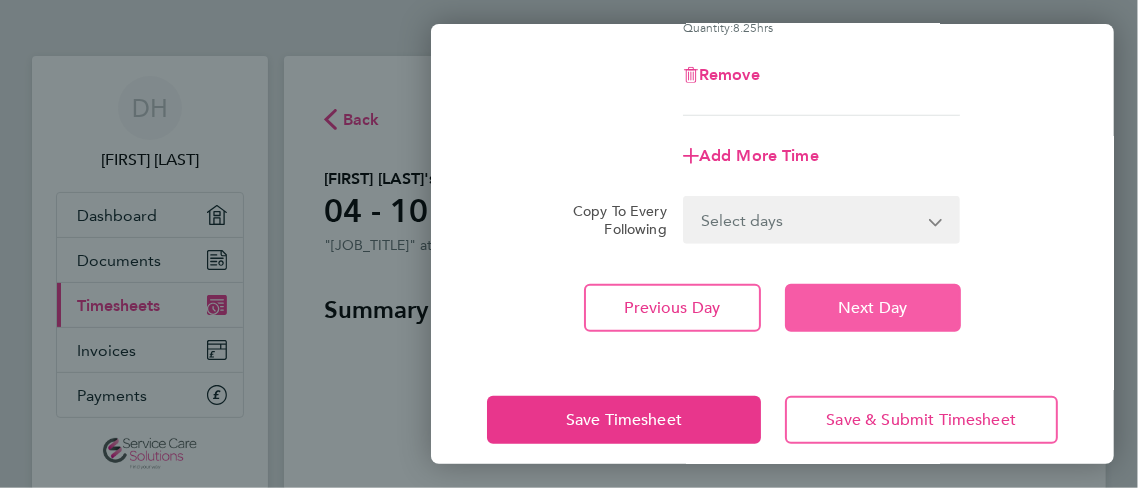 click on "Next Day" 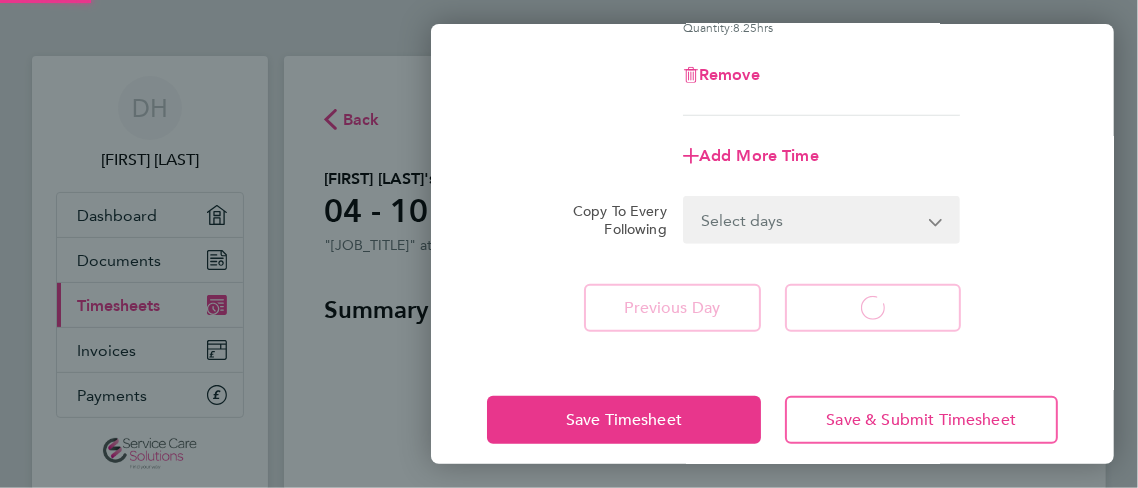select on "30" 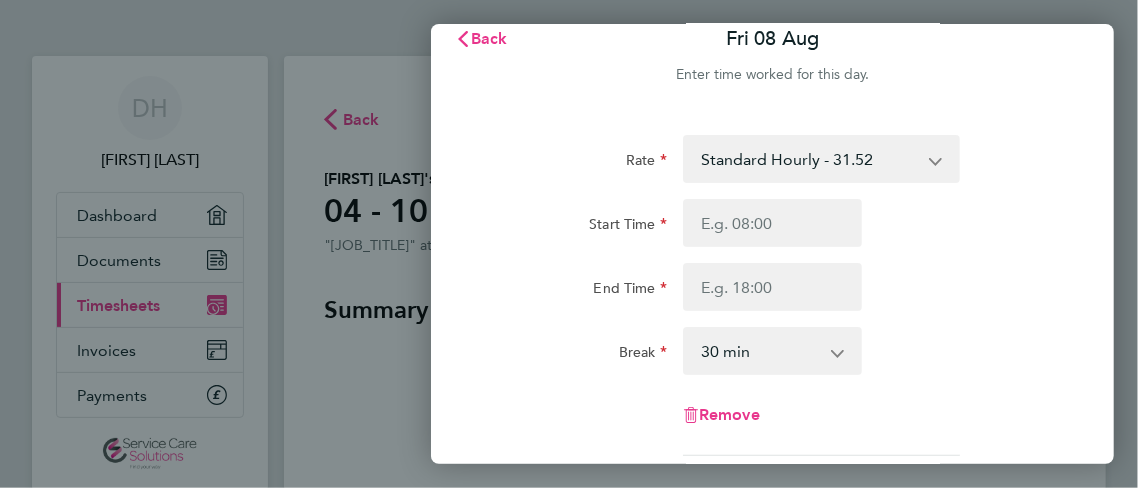 scroll, scrollTop: 0, scrollLeft: 0, axis: both 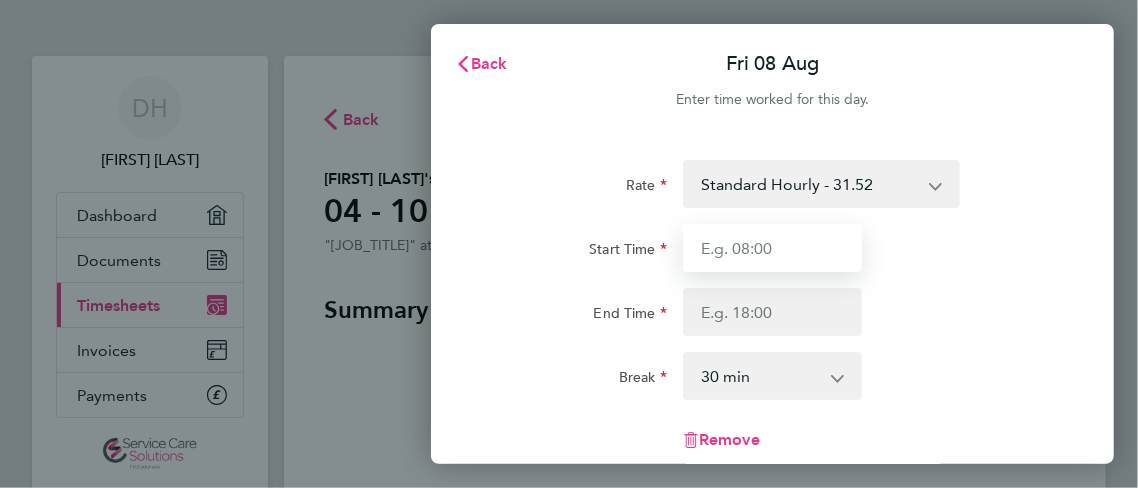 click on "Start Time" at bounding box center [773, 248] 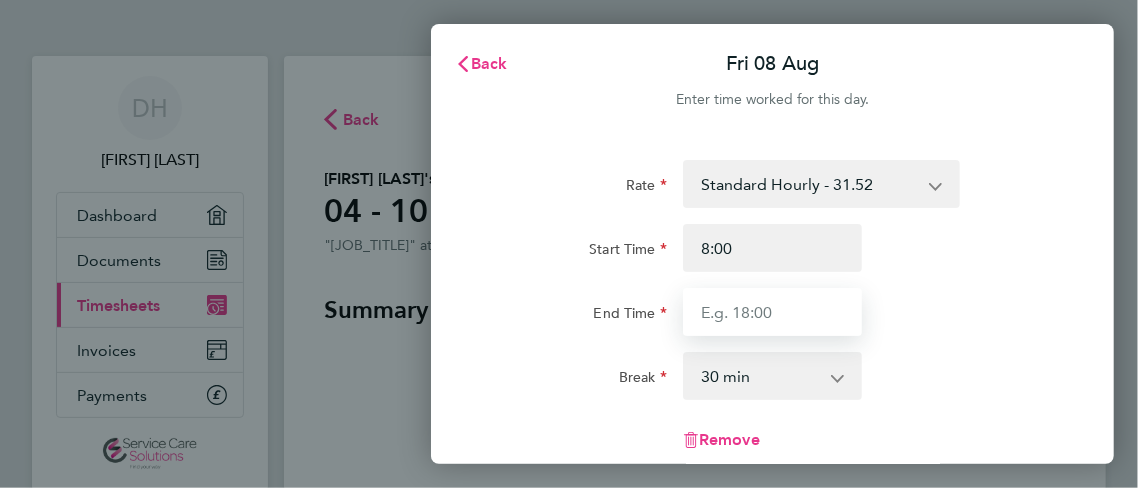 type on "08:00" 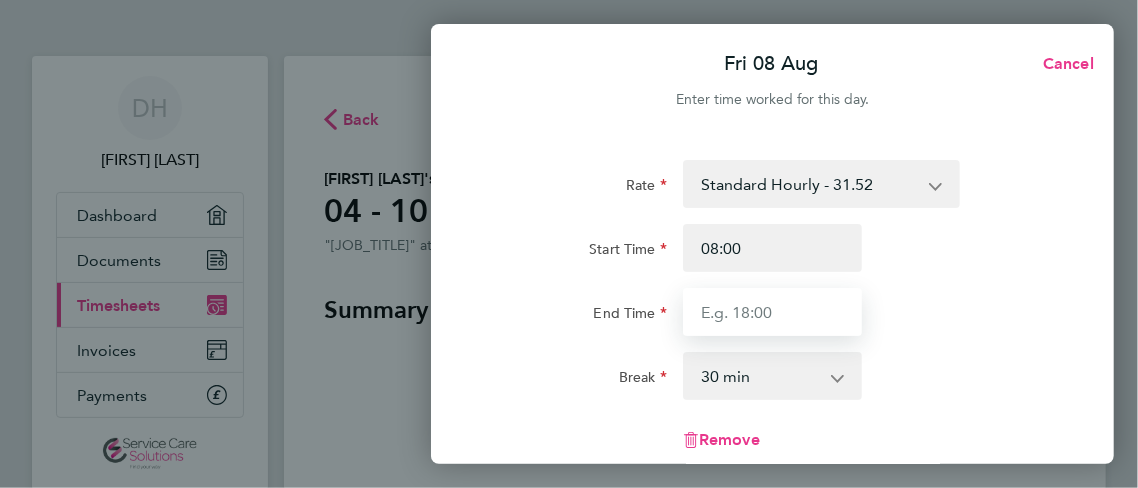 click on "End Time" at bounding box center [773, 312] 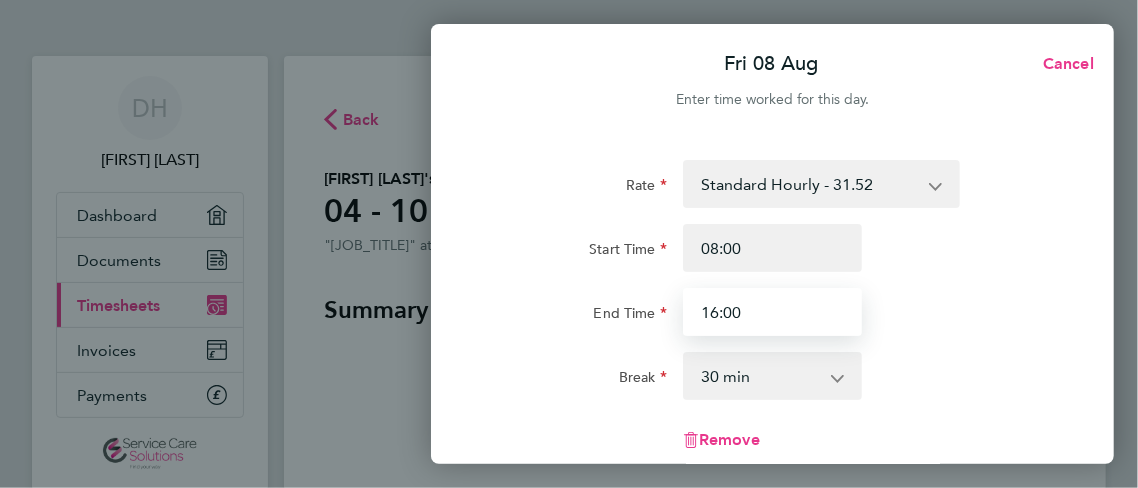 type on "16:00" 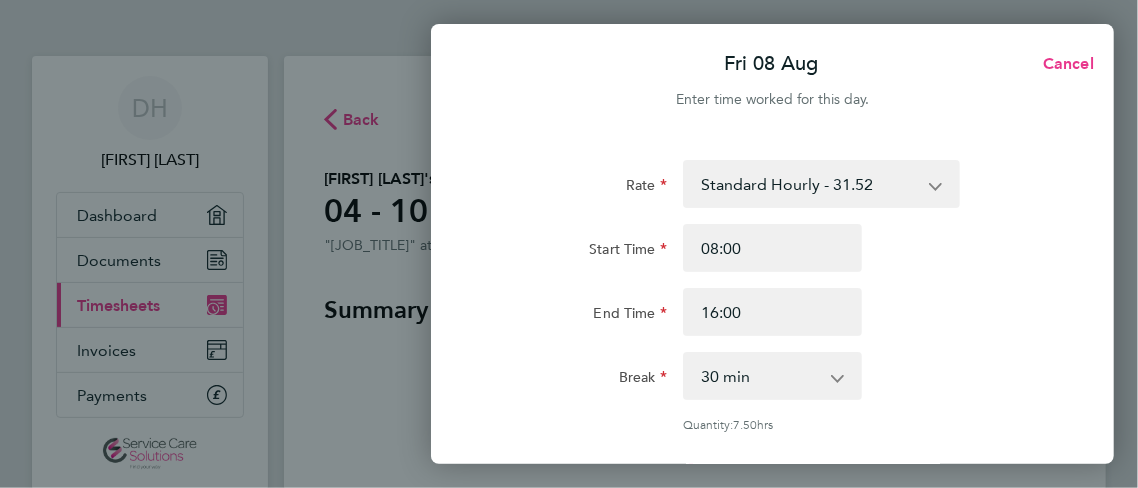 click 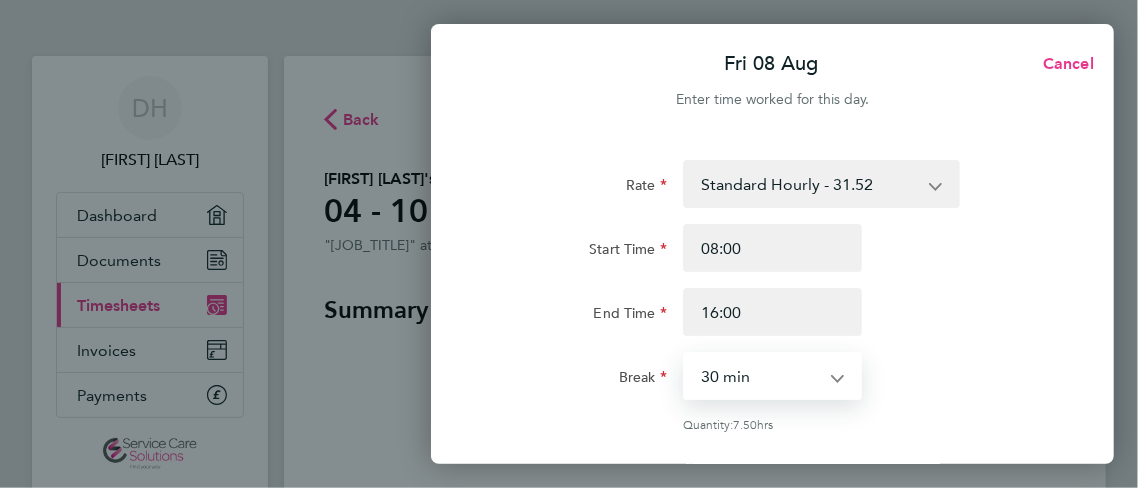 click on "0 min   15 min   30 min   45 min   60 min   75 min   90 min" at bounding box center (761, 376) 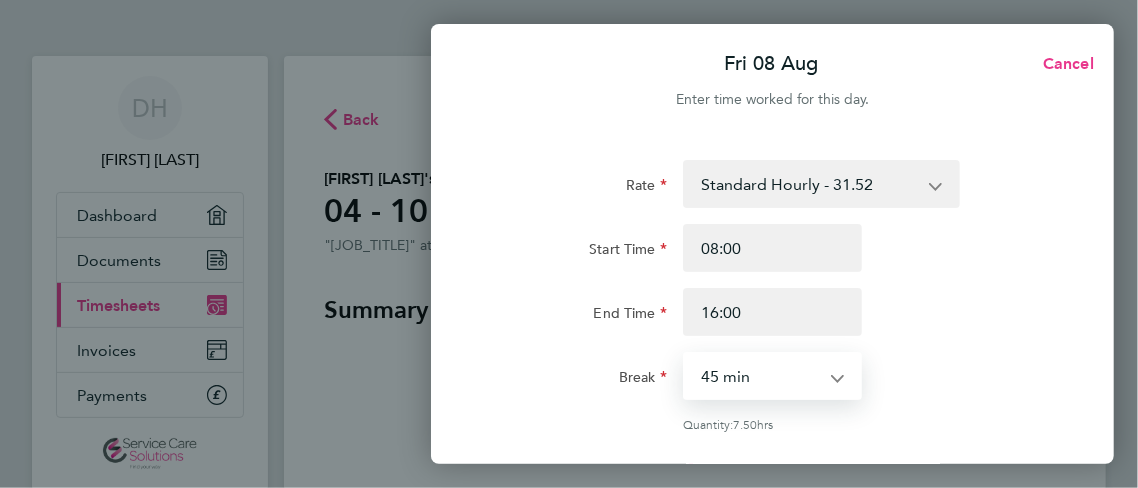 click on "45 min" at bounding box center (0, 0) 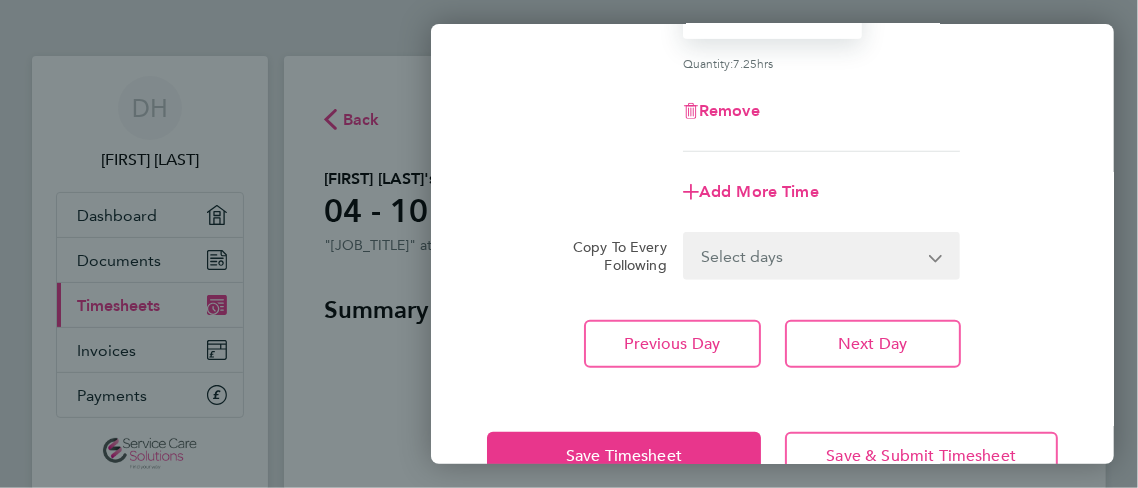 scroll, scrollTop: 363, scrollLeft: 0, axis: vertical 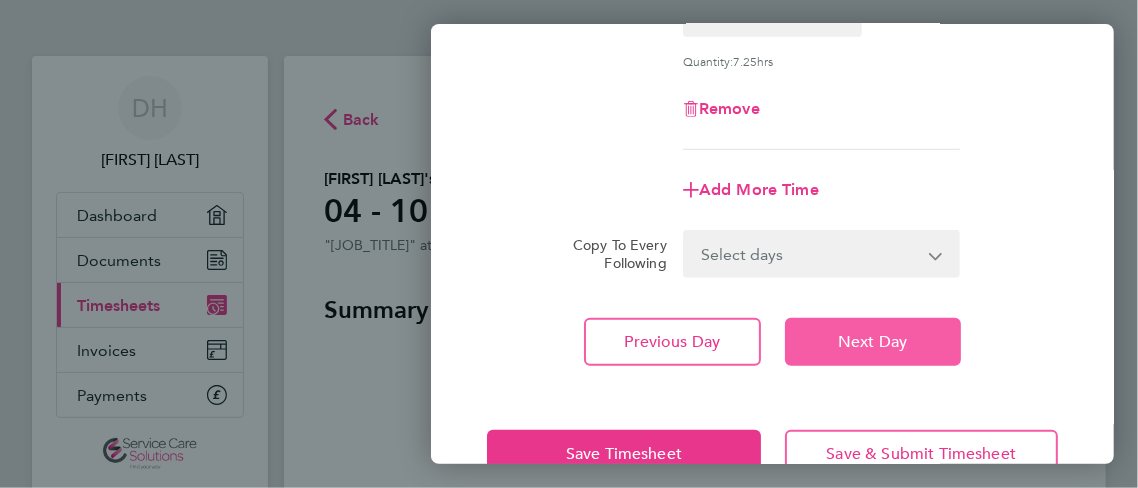 click on "Next Day" 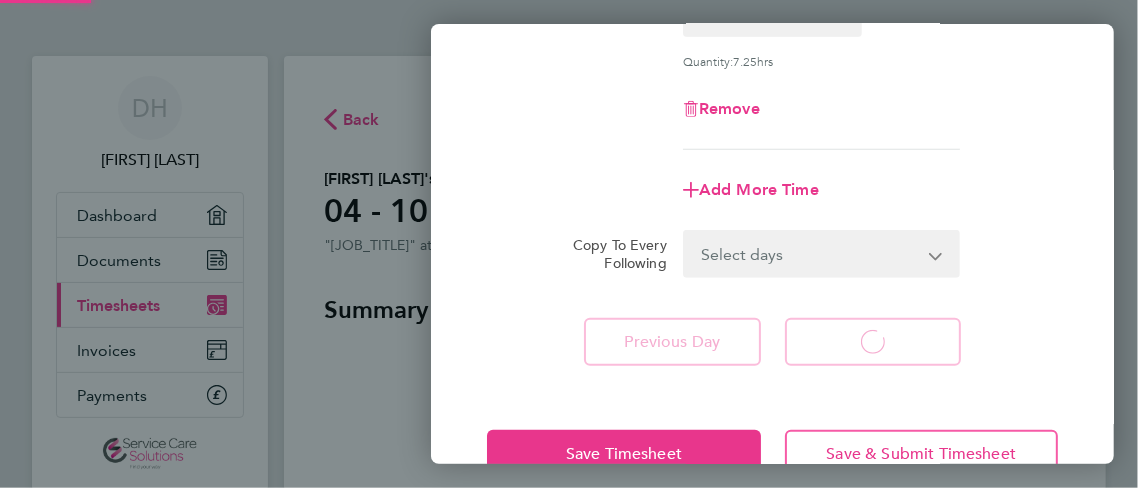 select on "30" 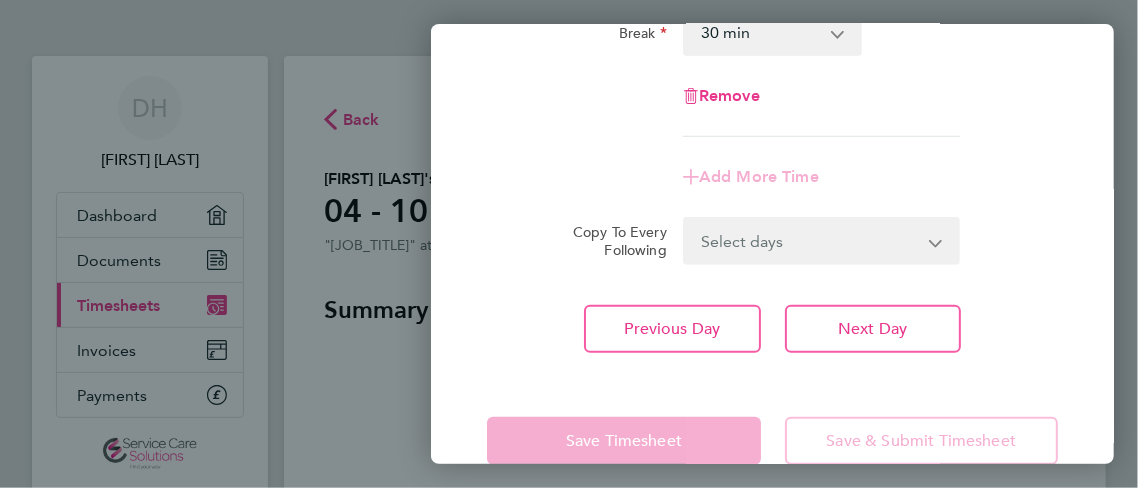 scroll, scrollTop: 347, scrollLeft: 0, axis: vertical 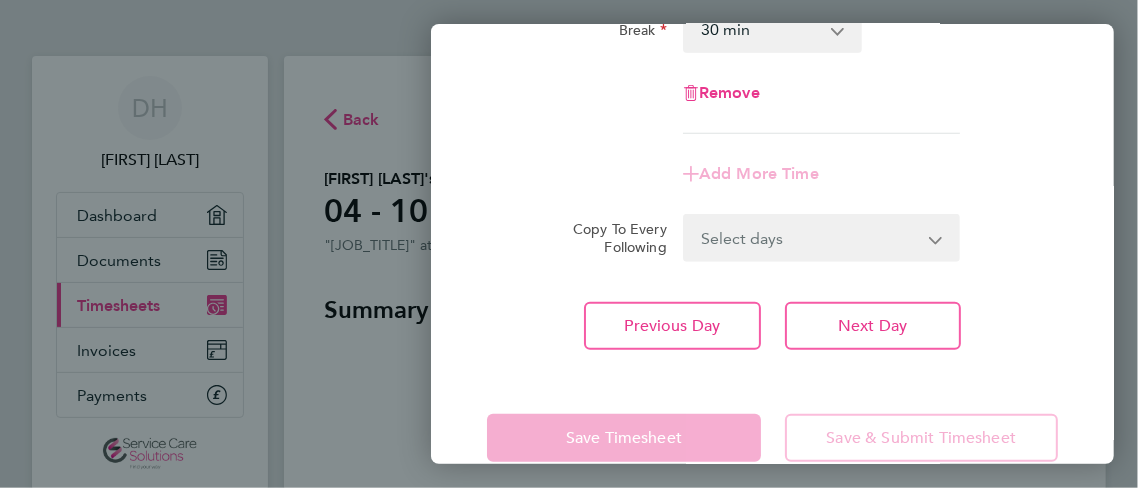 click on "Save Timesheet" 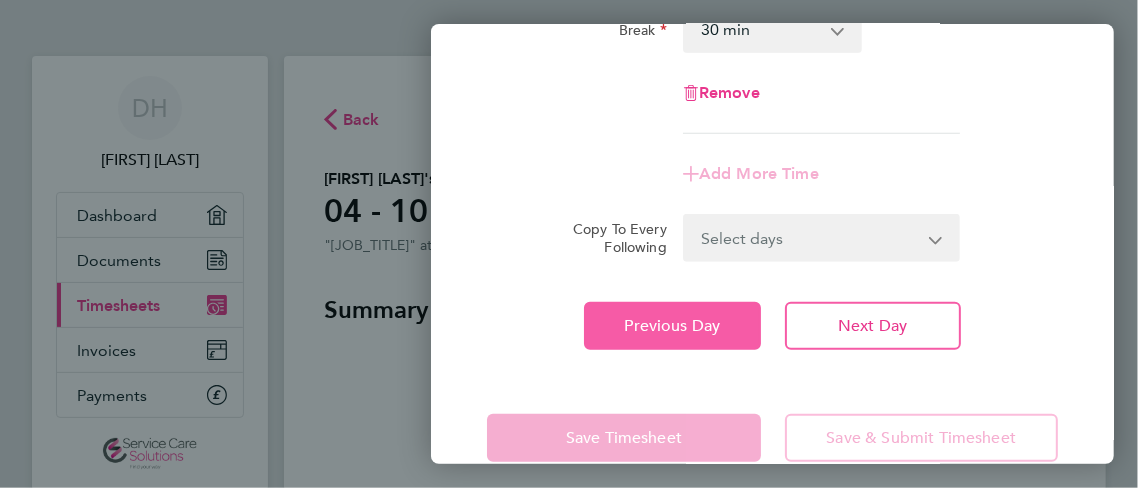 click on "Previous Day" 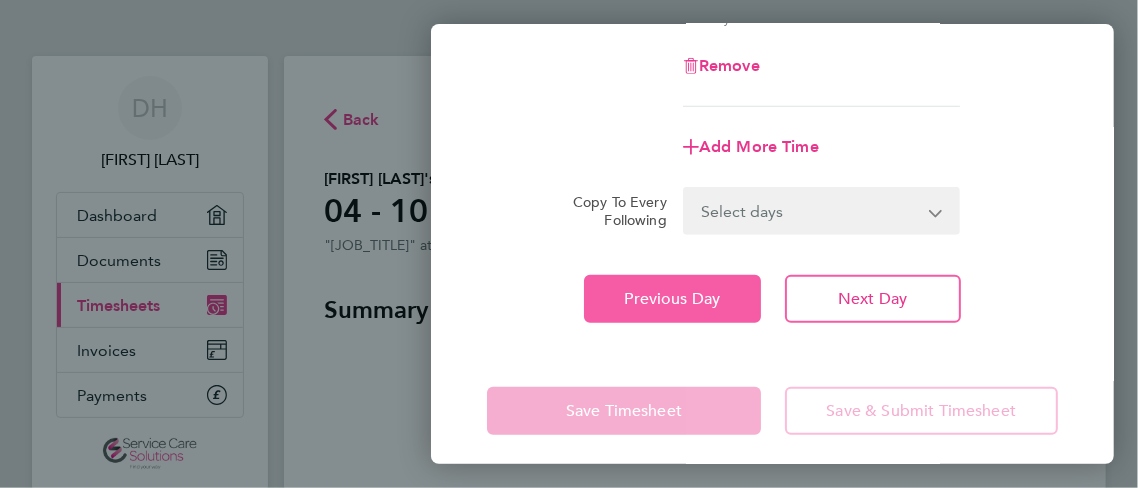 scroll, scrollTop: 415, scrollLeft: 0, axis: vertical 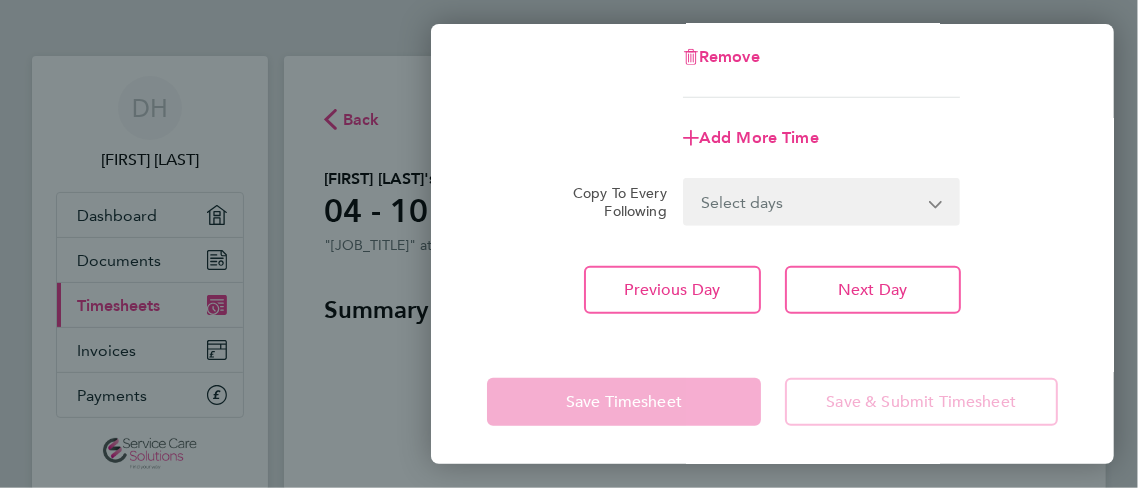 click on "Save Timesheet" 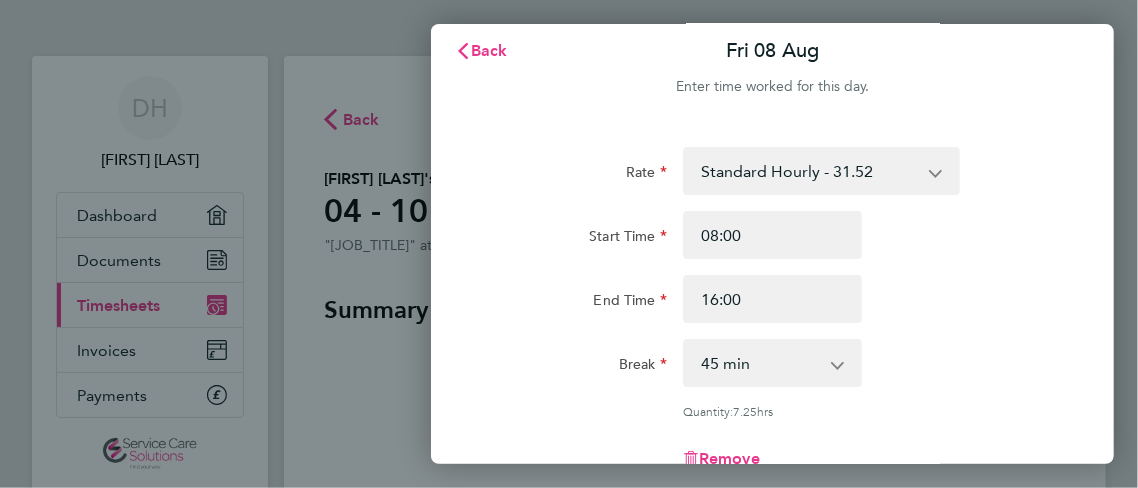scroll, scrollTop: 10, scrollLeft: 0, axis: vertical 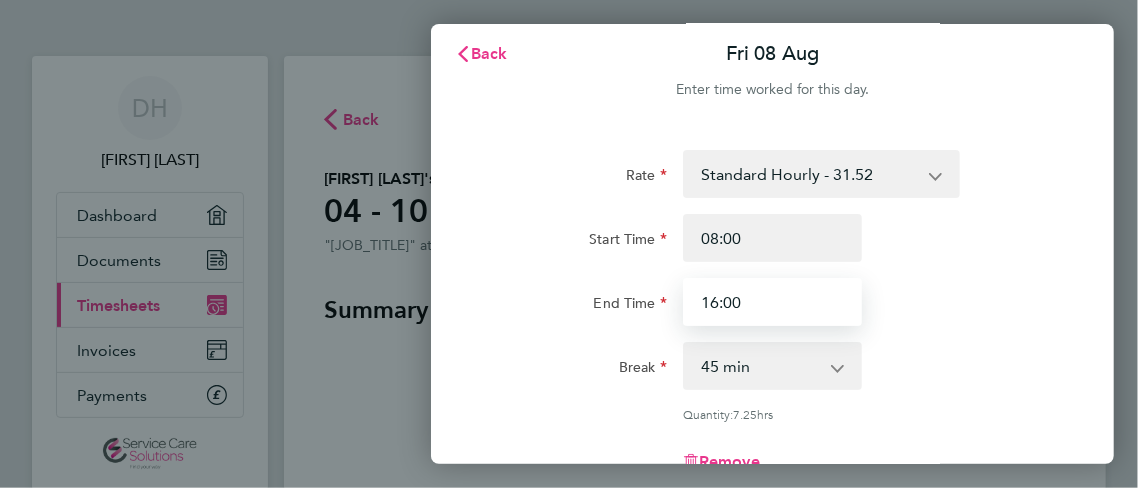 click on "16:00" at bounding box center [773, 302] 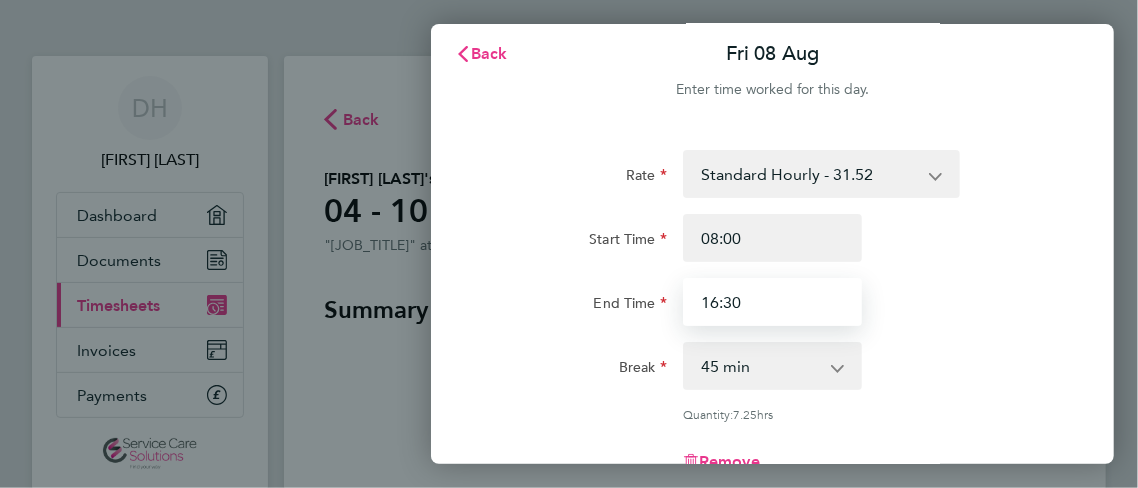type on "16:30" 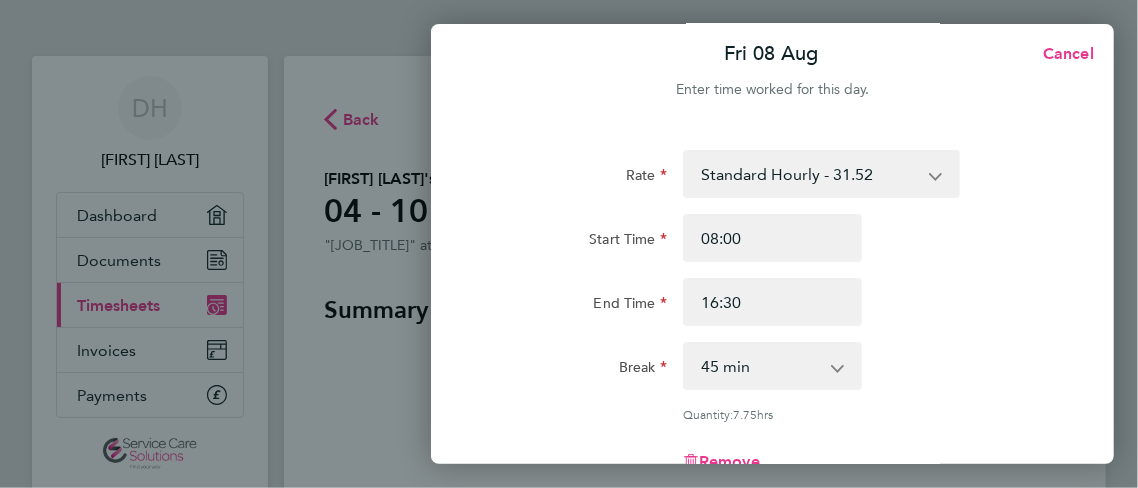 click on "Break  0 min   15 min   30 min   45 min   60 min   75 min   90 min" 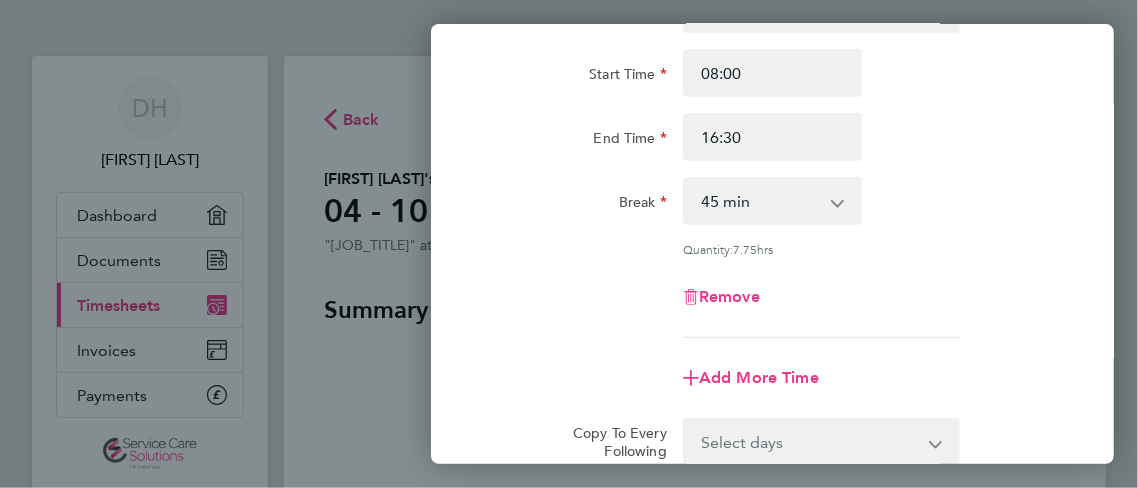 scroll, scrollTop: 415, scrollLeft: 0, axis: vertical 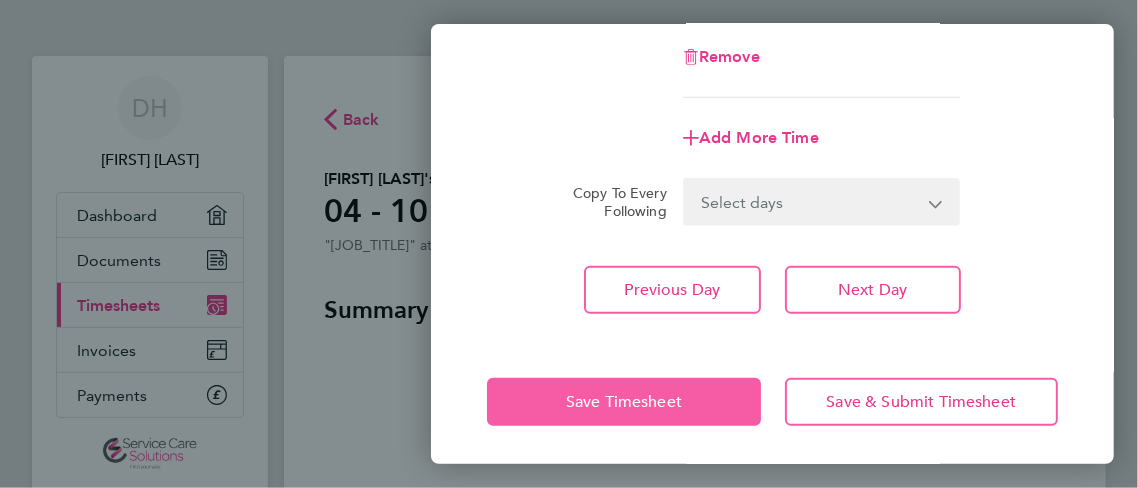 click on "Save Timesheet" 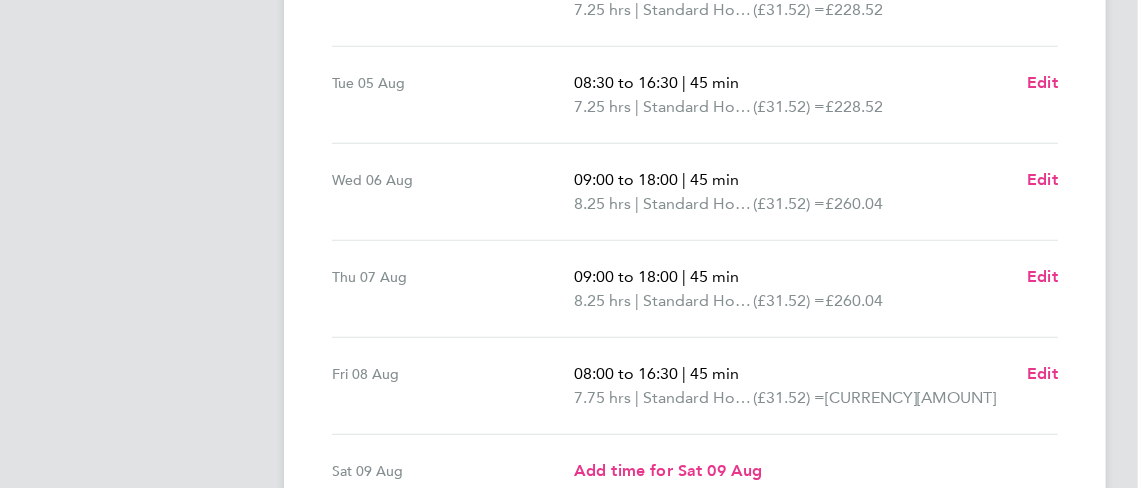 scroll, scrollTop: 609, scrollLeft: 0, axis: vertical 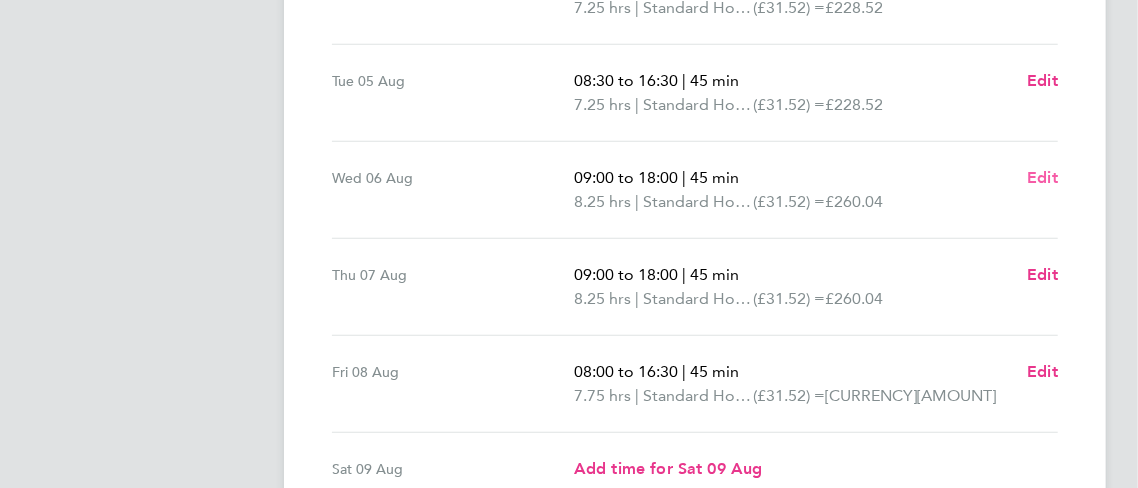 click on "Edit" at bounding box center (1042, 177) 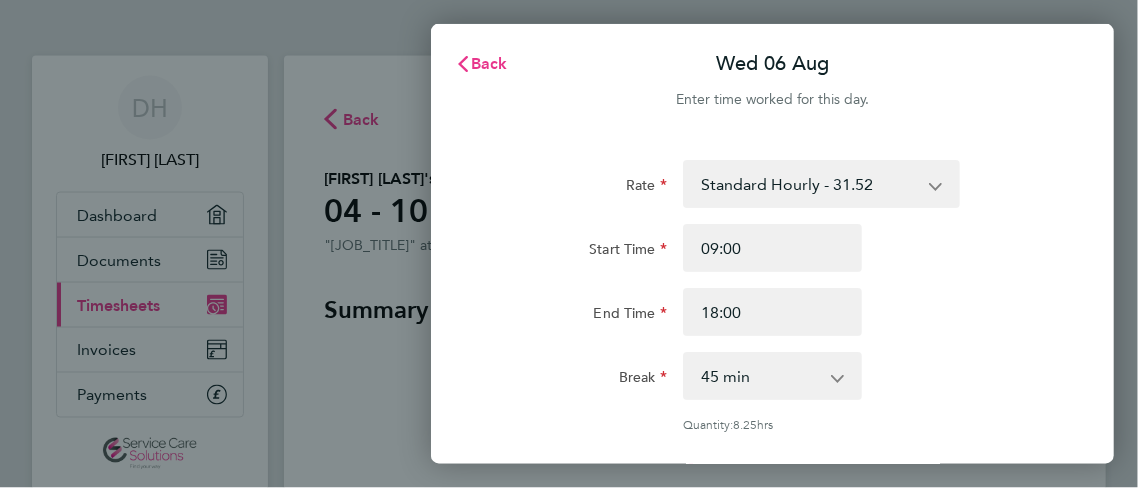 scroll, scrollTop: 0, scrollLeft: 0, axis: both 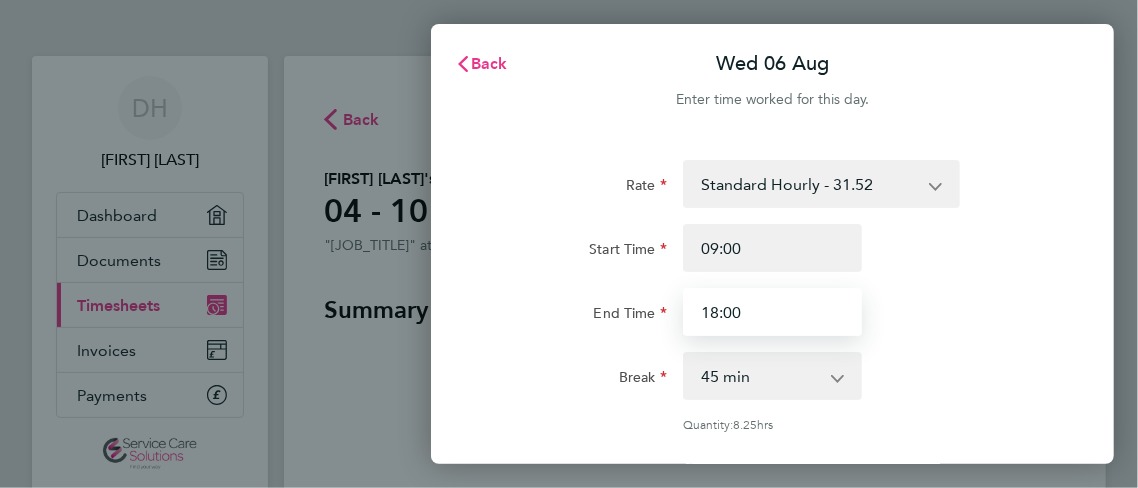 click on "18:00" at bounding box center [773, 312] 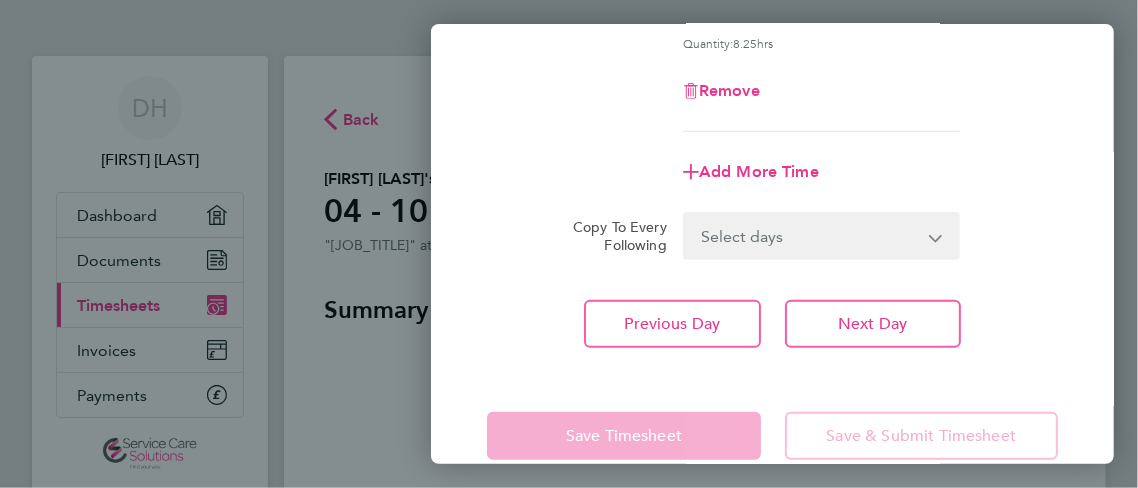 scroll, scrollTop: 415, scrollLeft: 0, axis: vertical 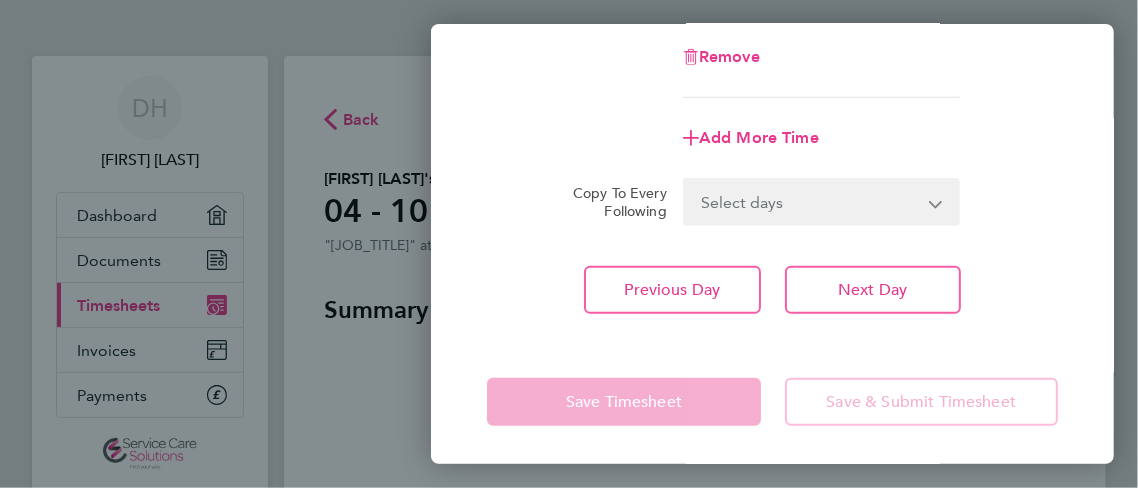 type on "17:30" 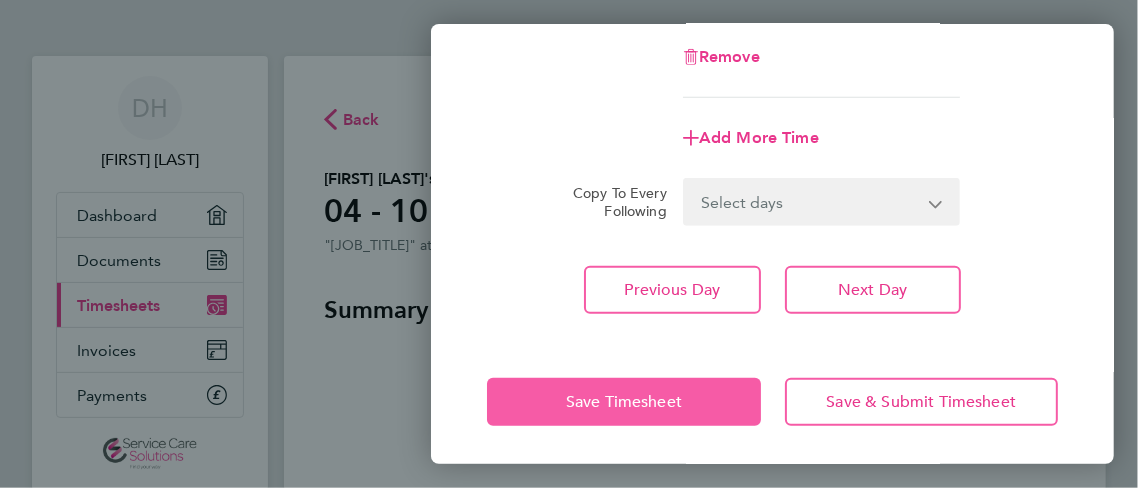 click on "Save Timesheet" 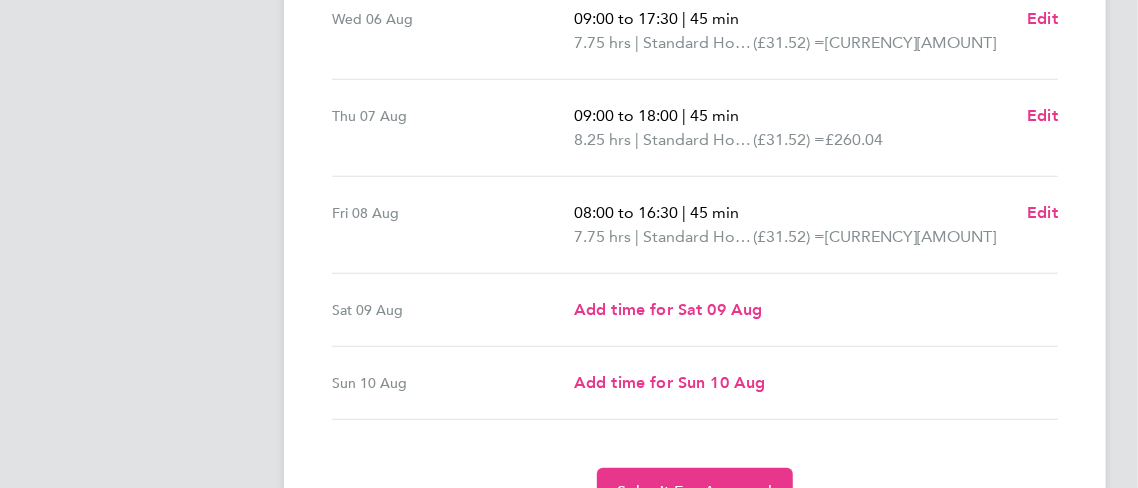 scroll, scrollTop: 875, scrollLeft: 0, axis: vertical 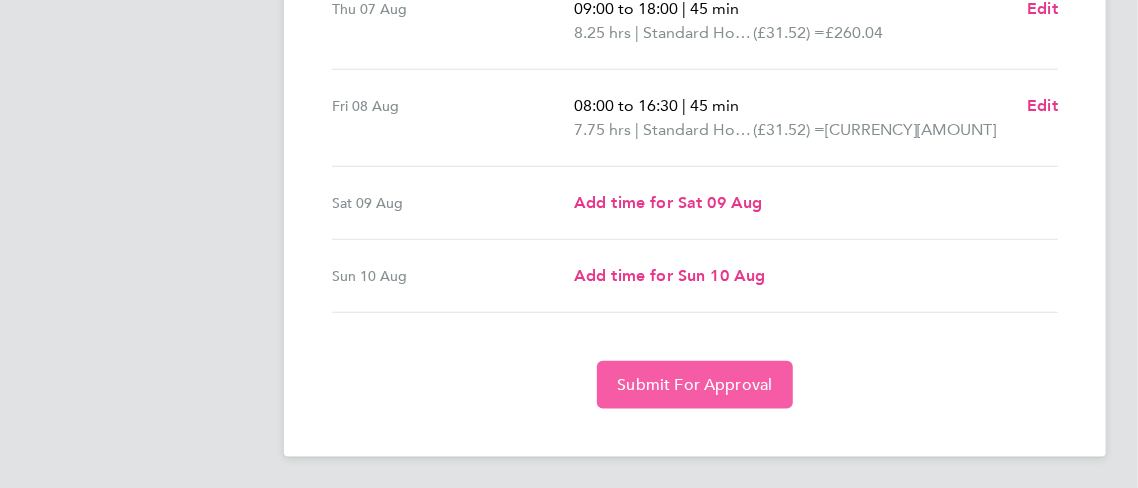 click on "Submit For Approval" 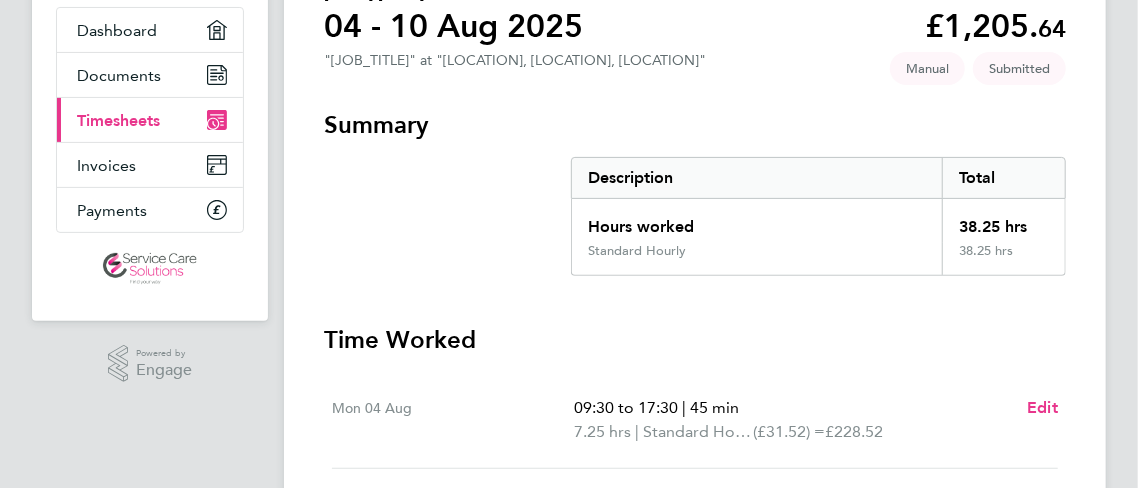 scroll, scrollTop: 0, scrollLeft: 0, axis: both 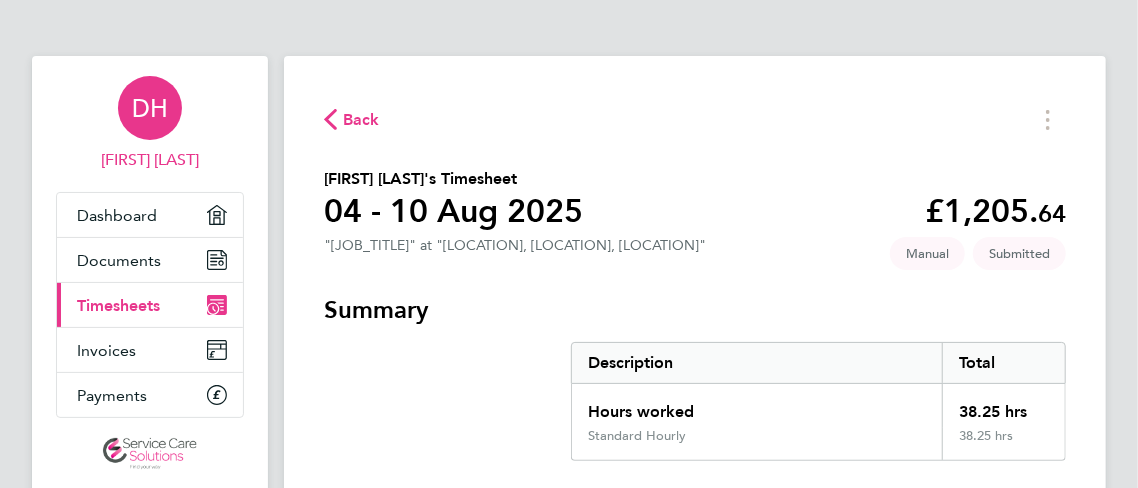 click on "DH" at bounding box center (150, 108) 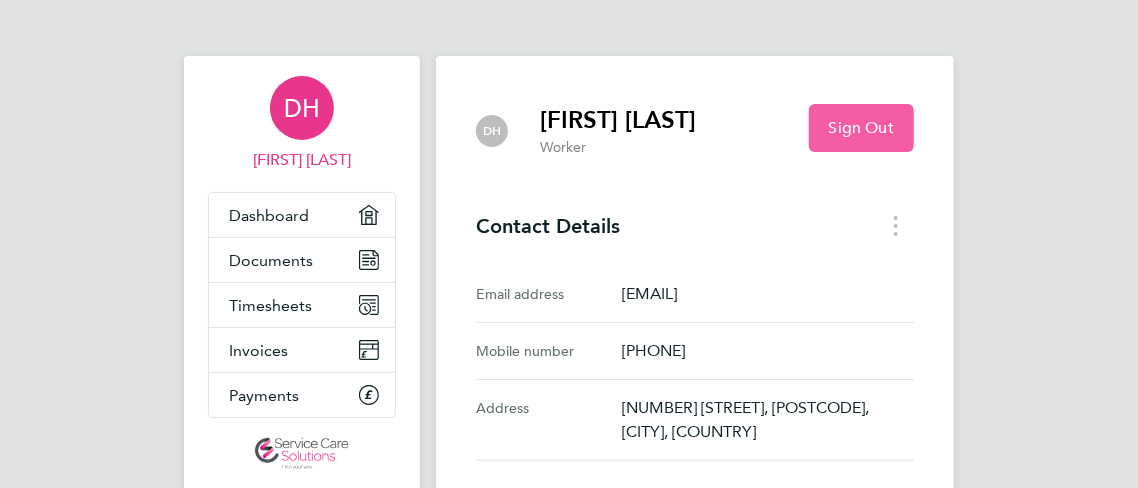 click on "Sign Out" at bounding box center [861, 128] 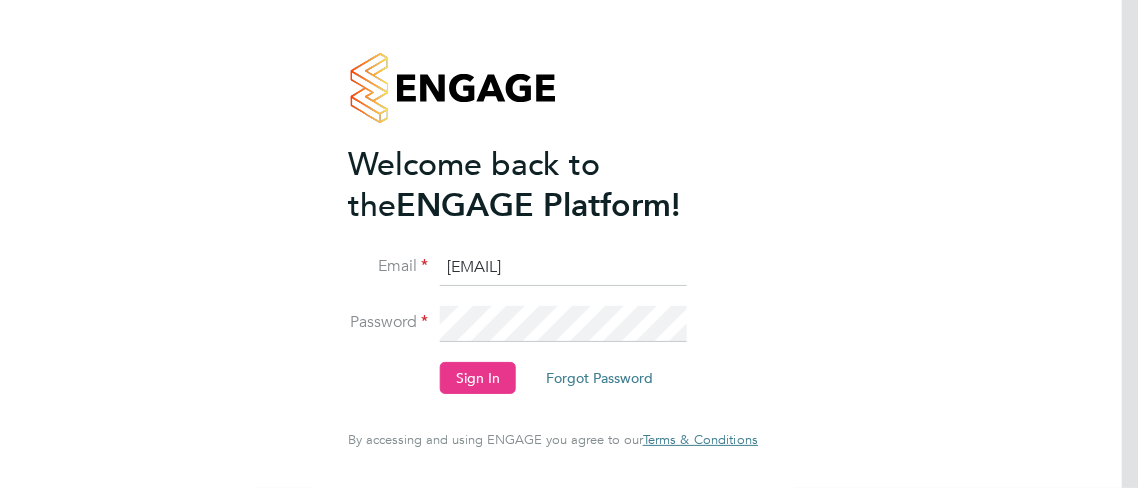 click on "Welcome back to the  ENGAGE Platform! Email [EMAIL] Password Sign In   Forgot Password   Enter your Code Key Your account has Two Factor Authentication enabled, adding an extra layer of security. Please enter your 6 Digit Code Key to access your account. You created this code using an Authenticator app. Code Key   Verify Account   Cancel Forgot your password? Enter the email you used to register with ENGAGE, and we'll send you instructions on how to reset your password. If you don't receive an email within a few minutes, please check your spam folder or try again. Email Send Reset Link   Cancel Thank you! If you have an account with us, we'll send you an email shortly containing password reset instructions. Back to Sign In  By accessing and using ENGAGE you agree to our   Terms & Conditions  Unable to sign in Sorry, we are having problems connecting to our services. Unable to Verify Account Sorry, we are having problems connecting to our services. Password not retrieved" 